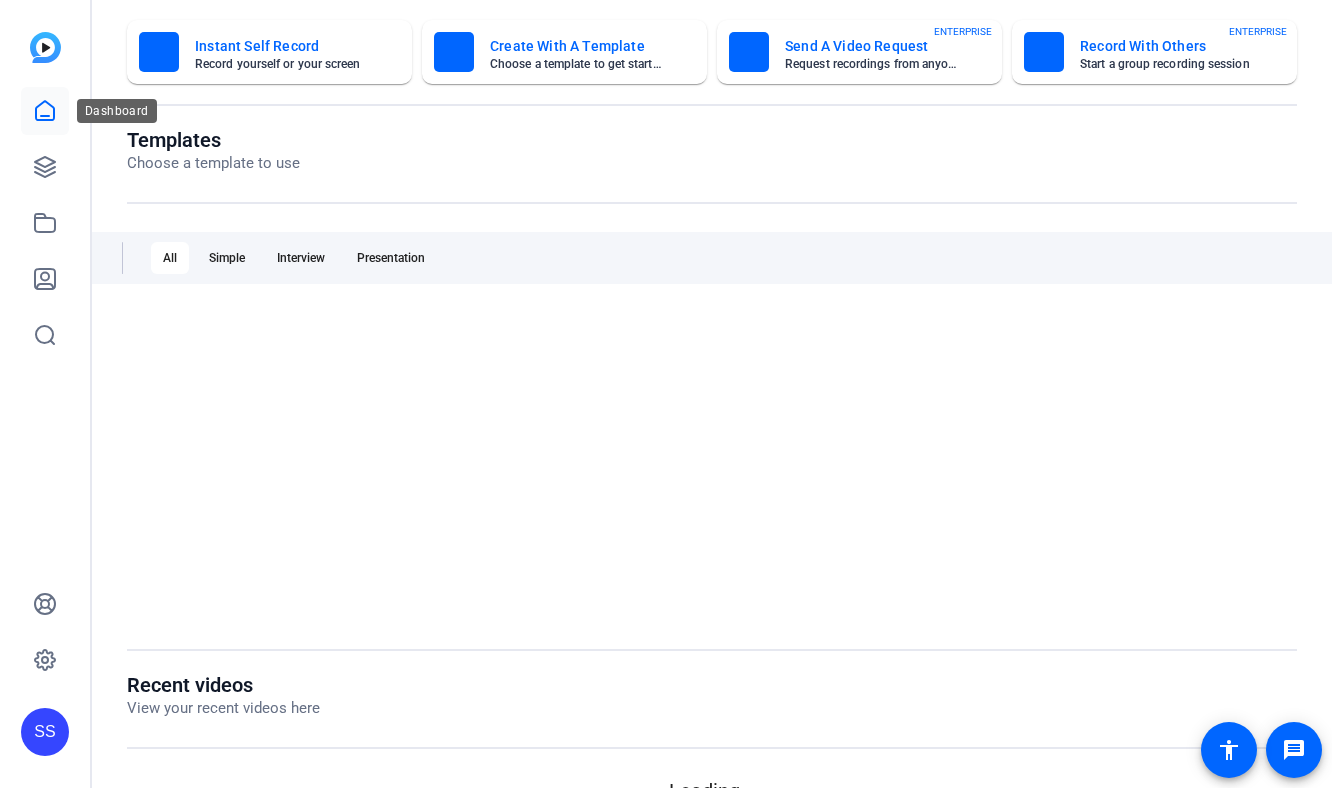 scroll, scrollTop: 0, scrollLeft: 0, axis: both 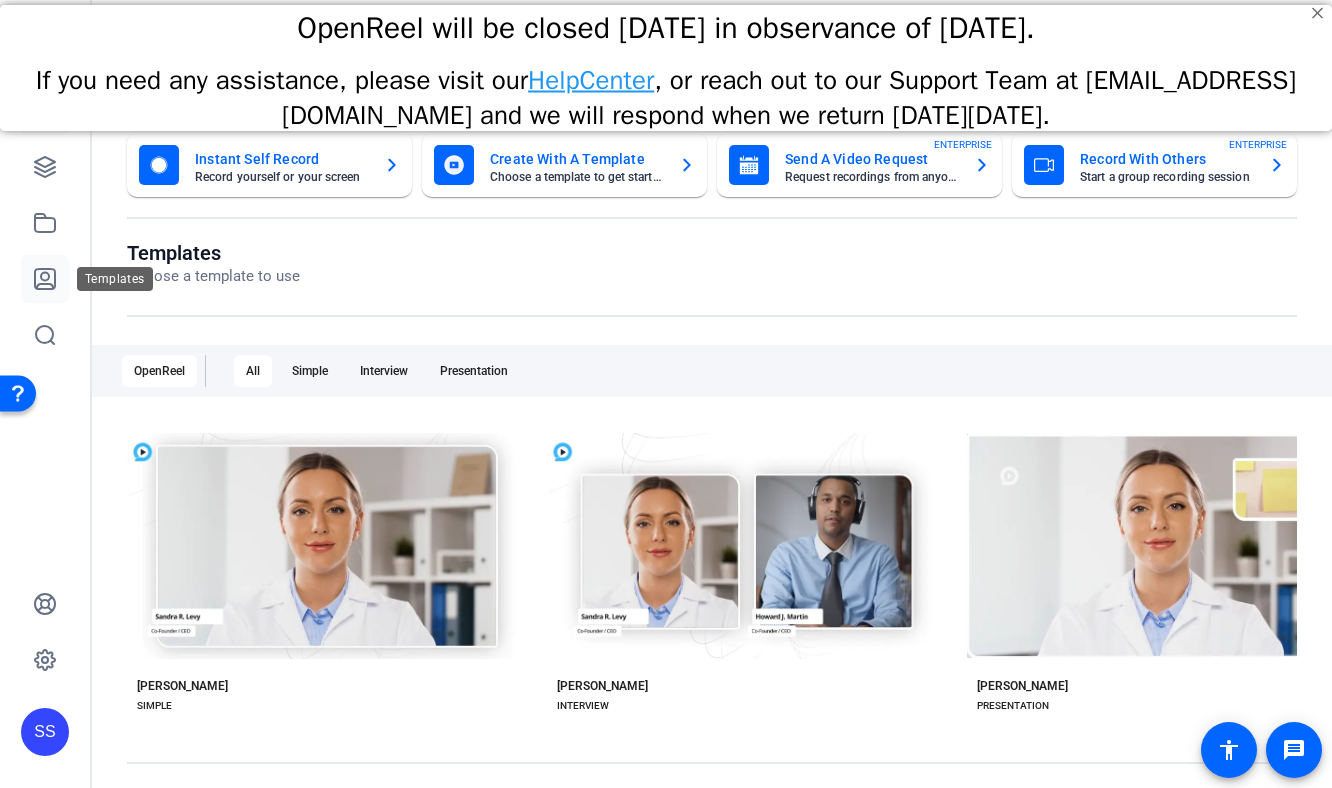 click 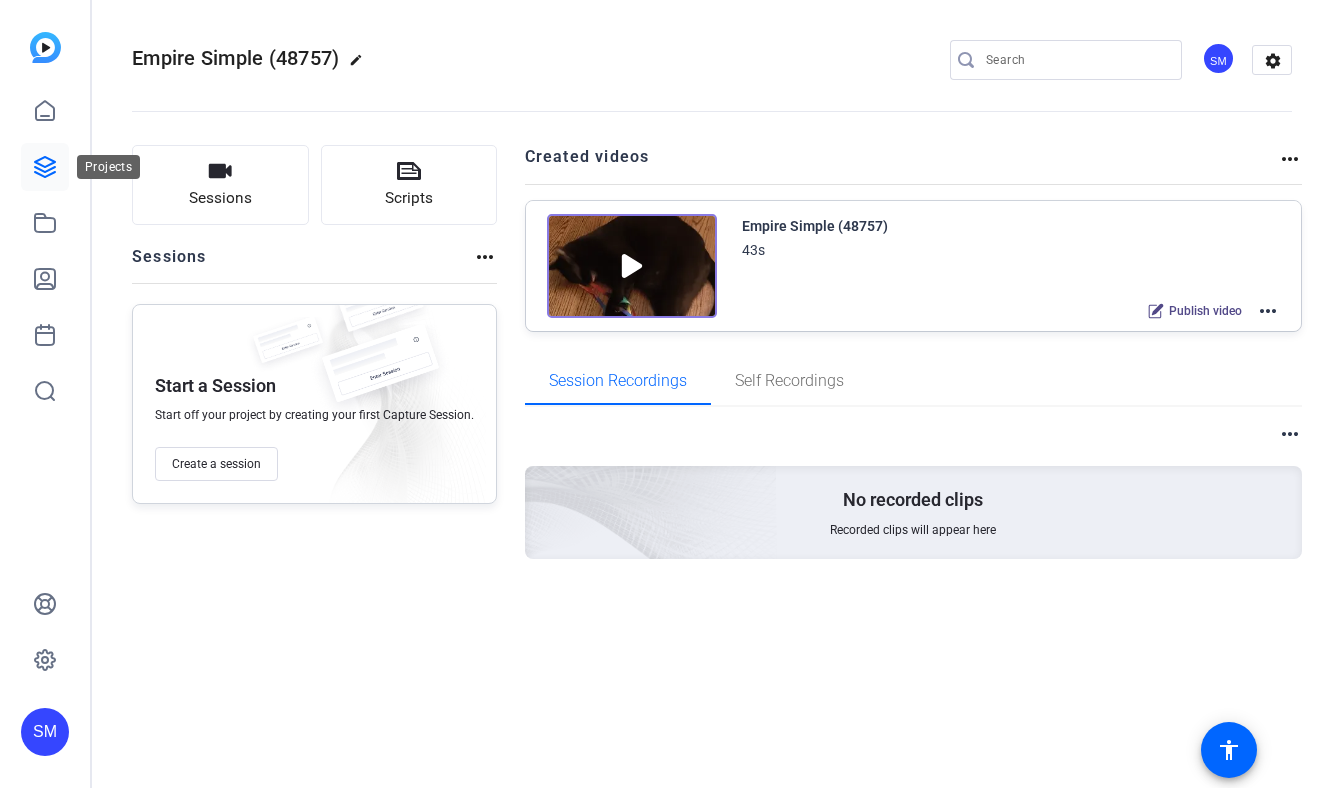 scroll, scrollTop: 0, scrollLeft: 0, axis: both 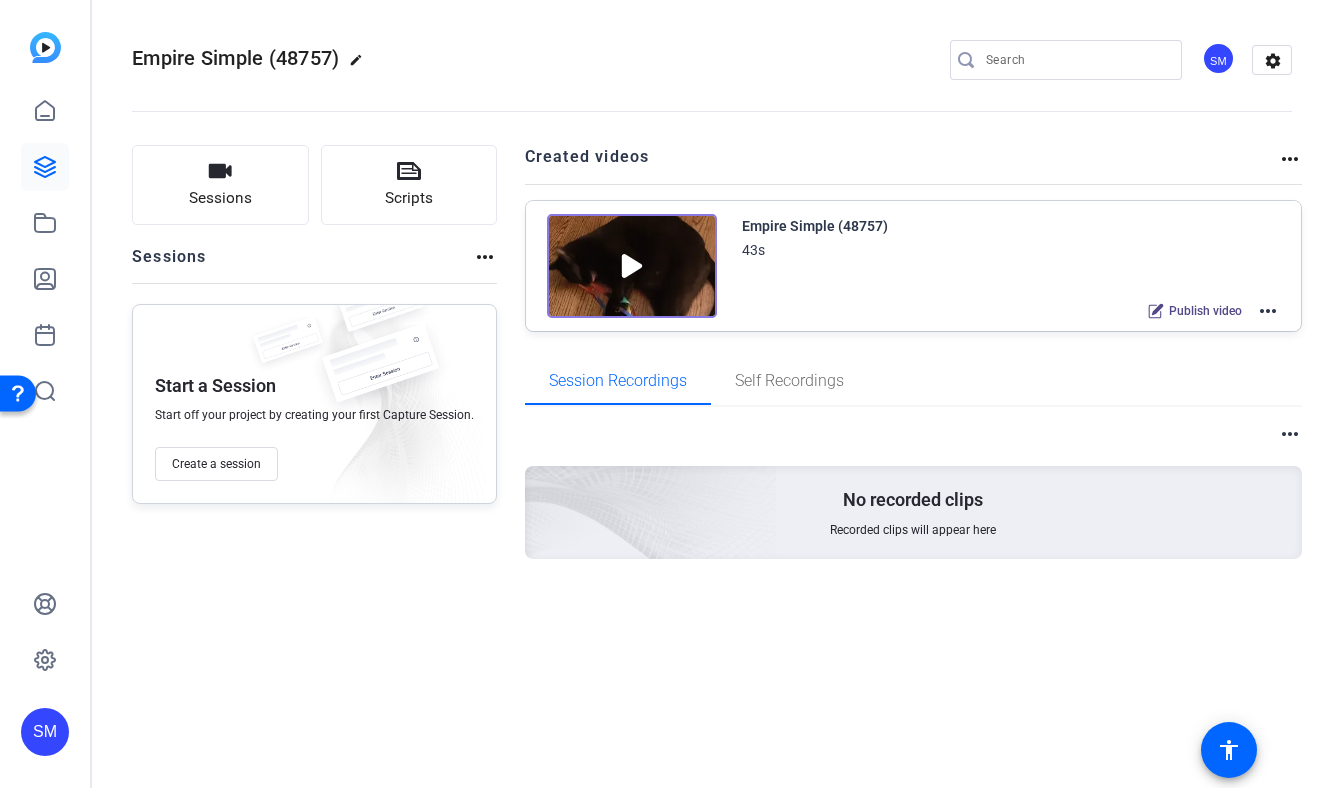 click on "SM" 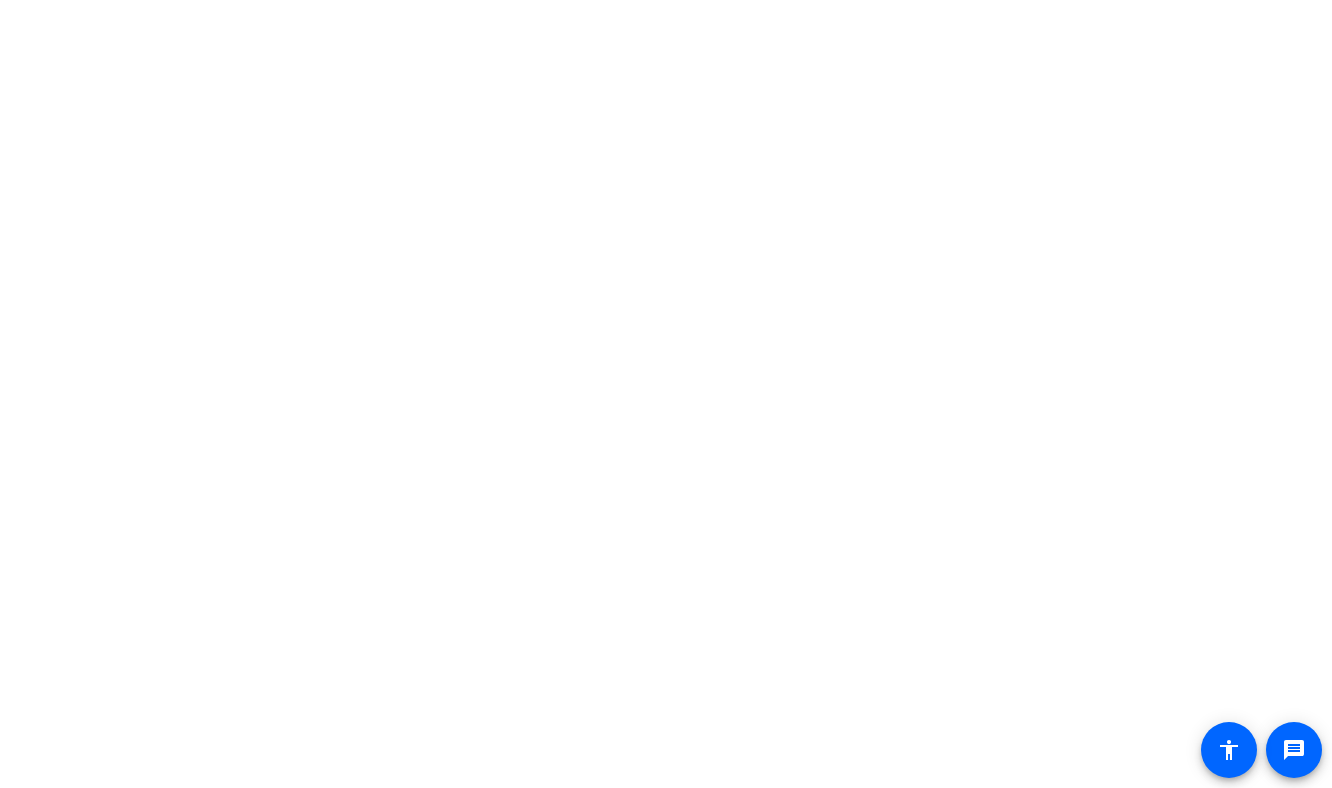 scroll, scrollTop: 0, scrollLeft: 0, axis: both 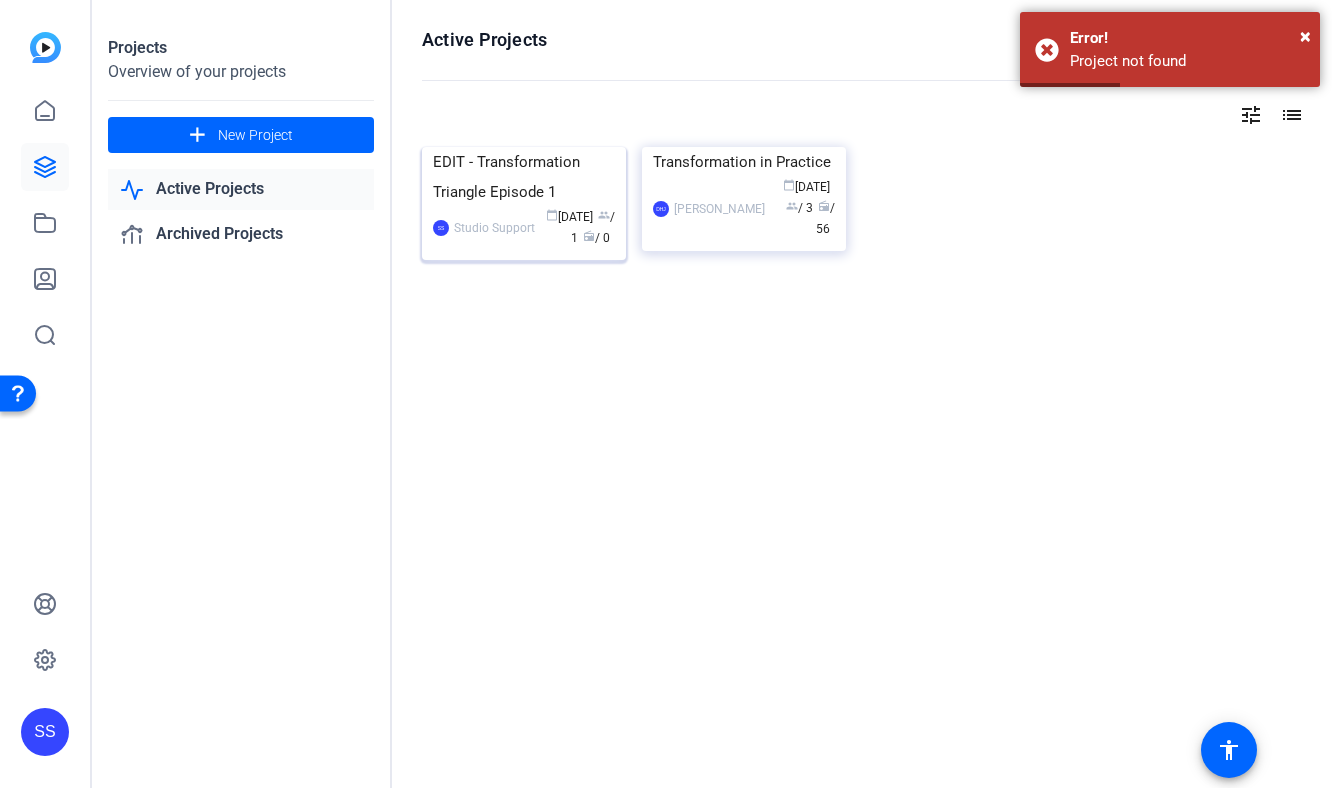 click on "EDIT - Transformation Triangle Episode 1" 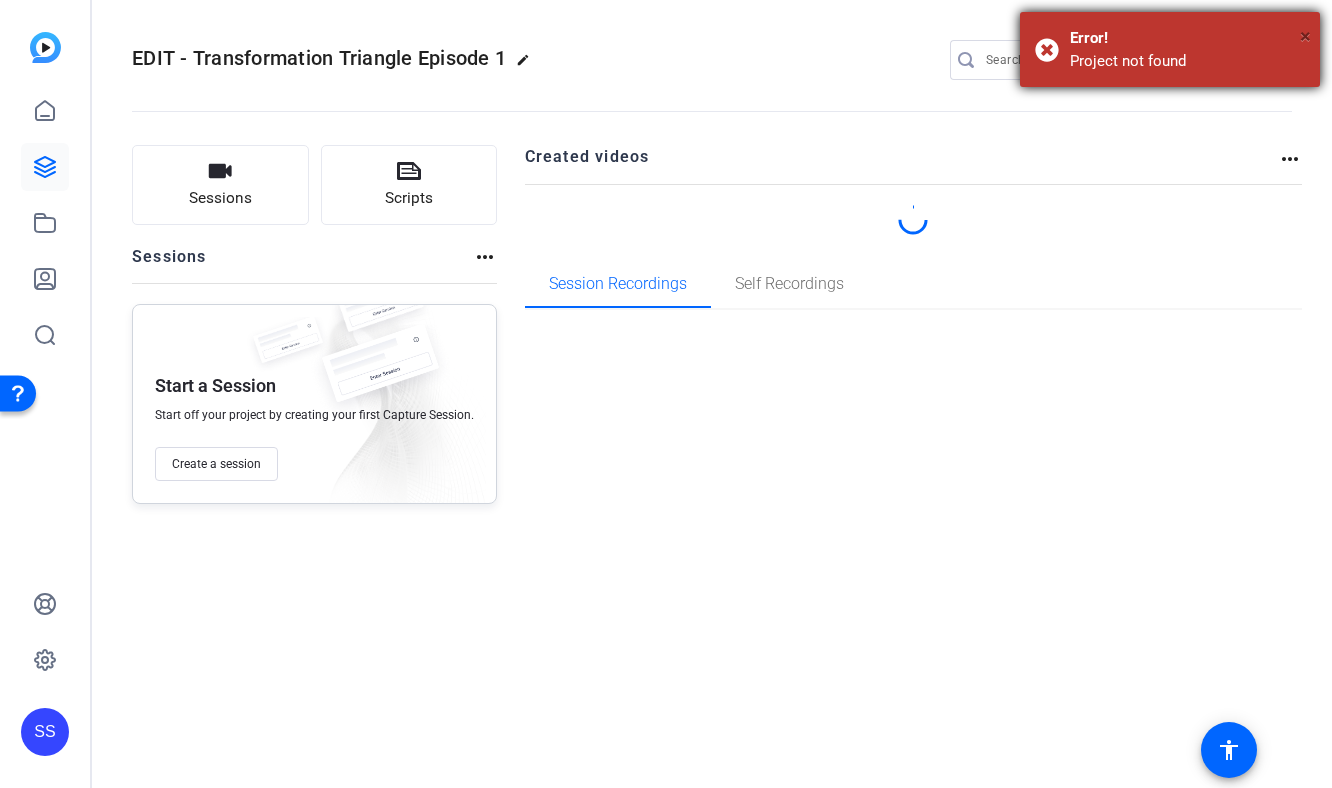 click on "×" at bounding box center [1305, 36] 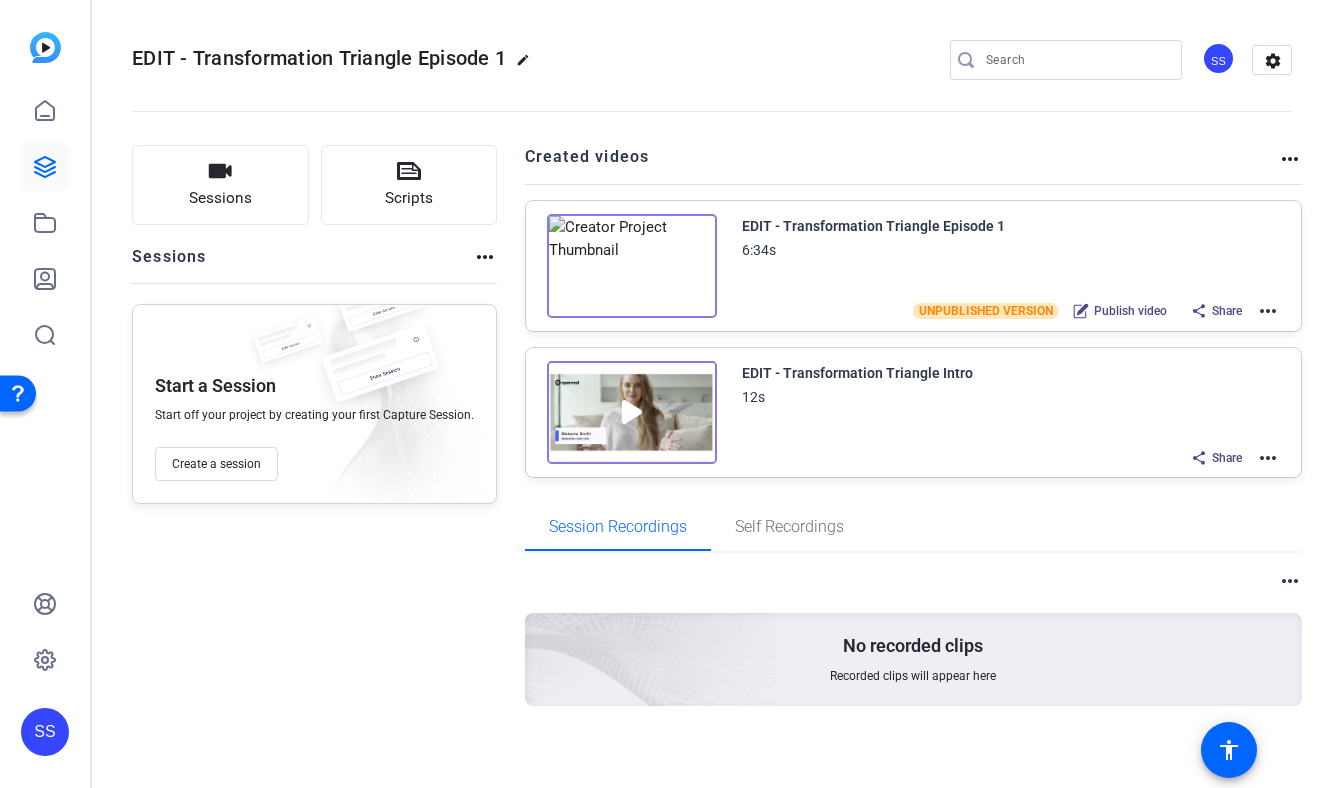 click on "more_horiz" 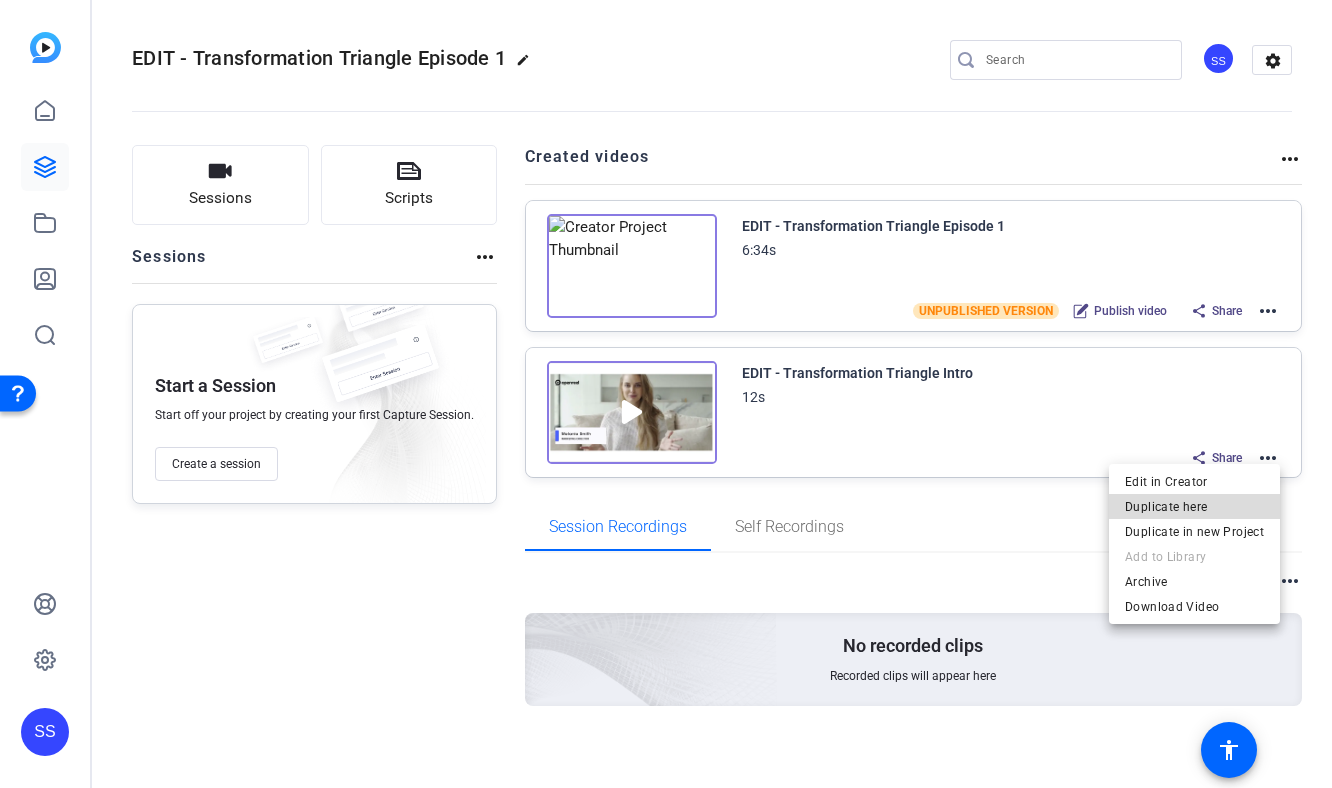 click on "Duplicate here" at bounding box center (1194, 506) 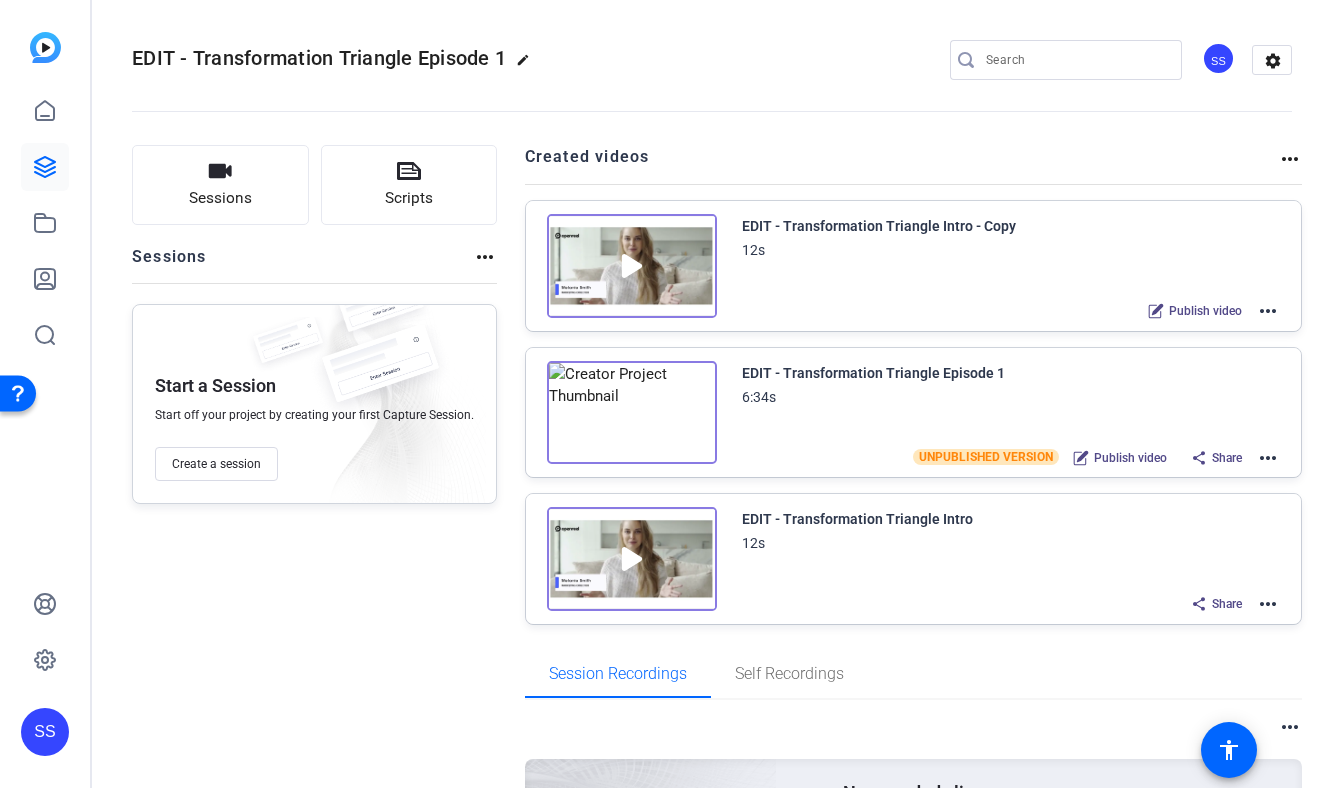 click on "Publish video" 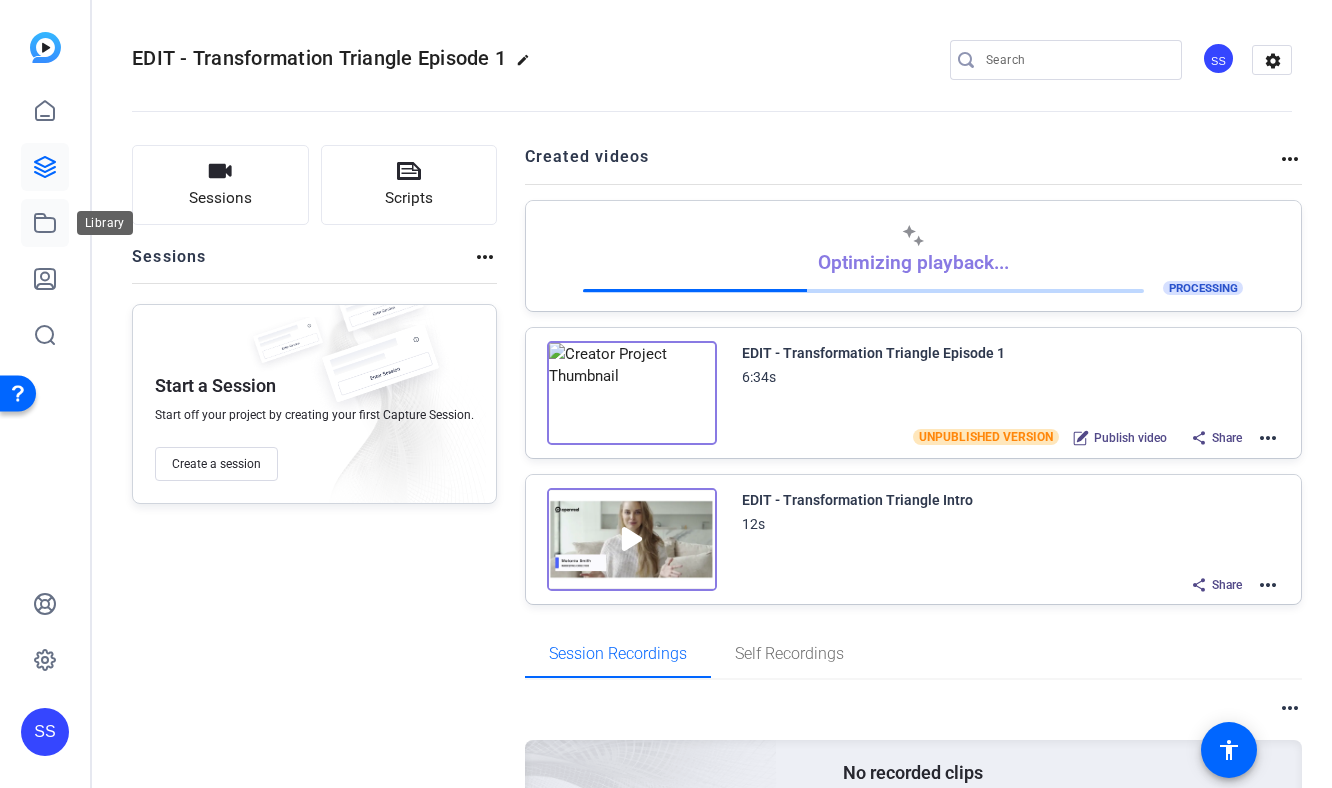 click 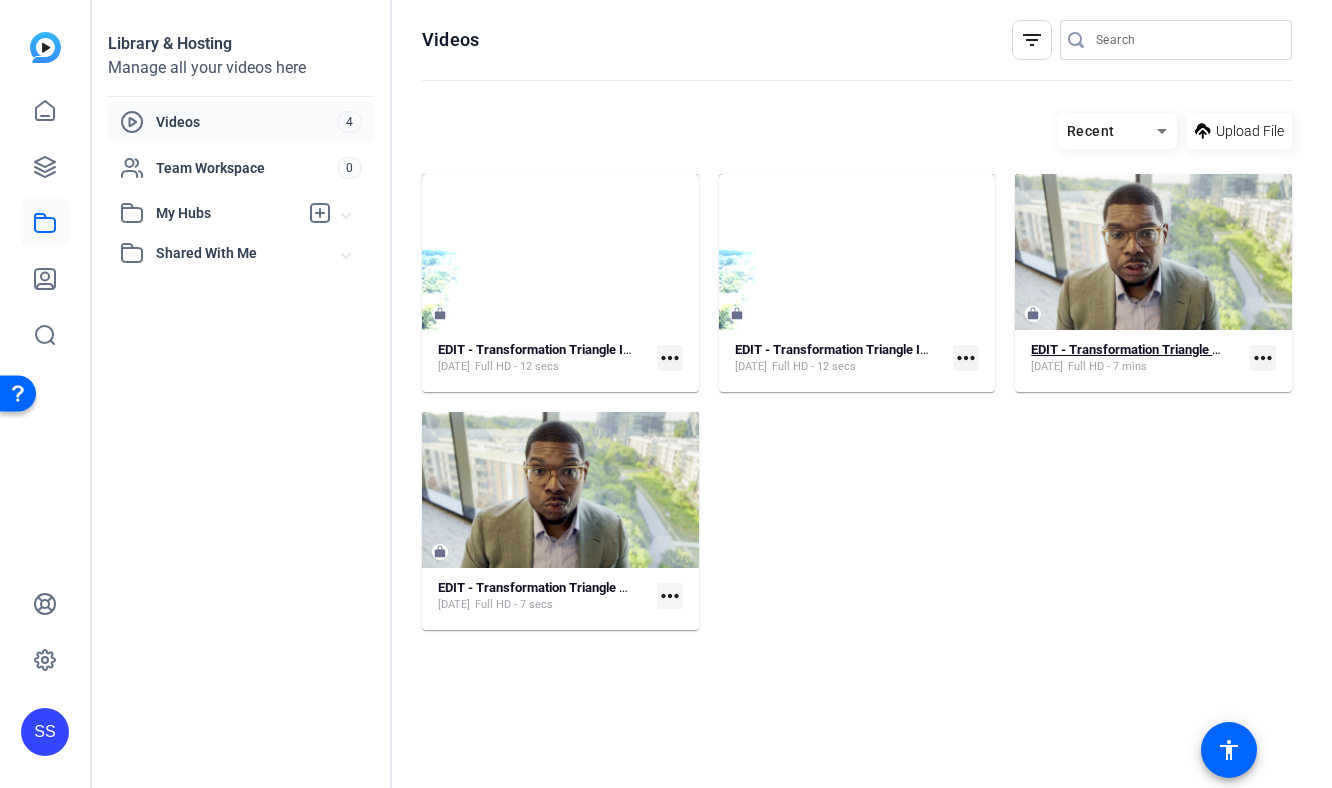 click on "EDIT - Transformation Triangle Episode 1" 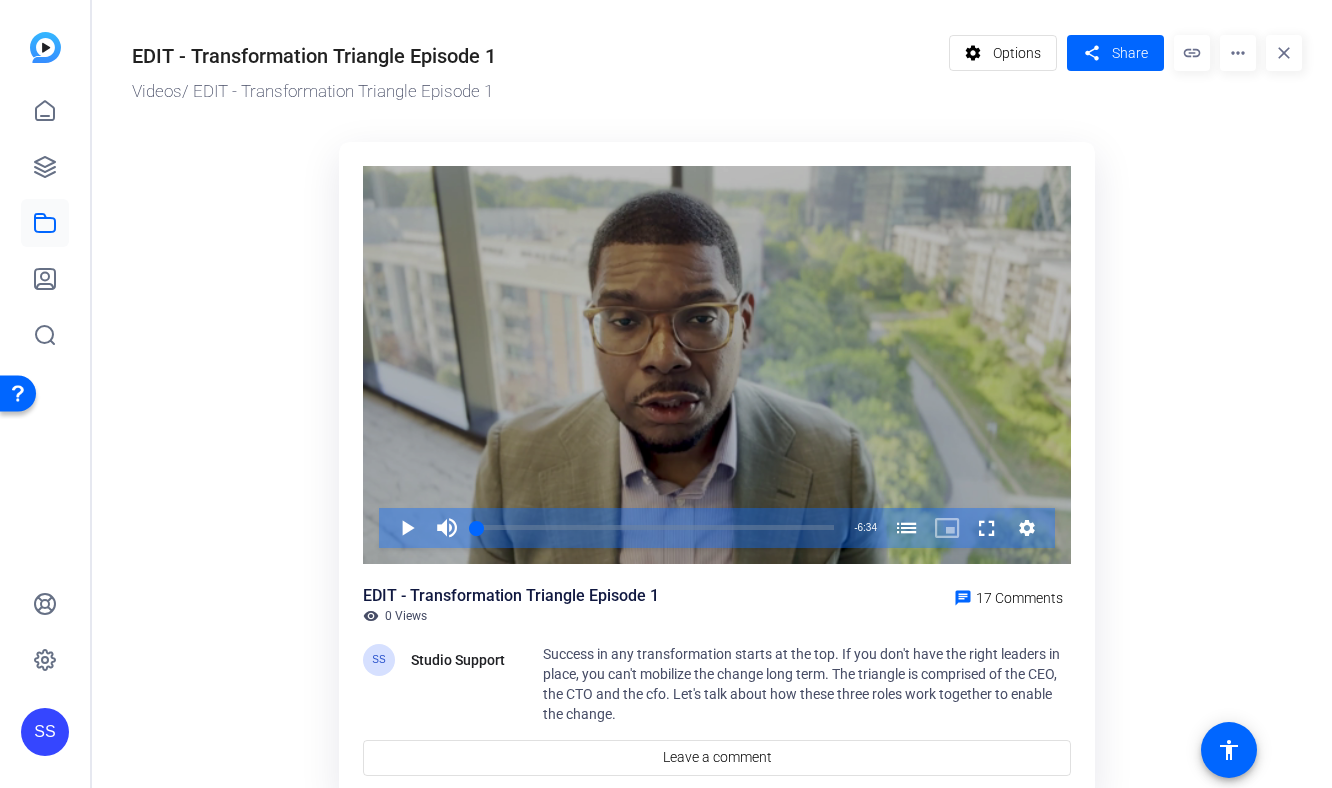 click at bounding box center [717, 365] 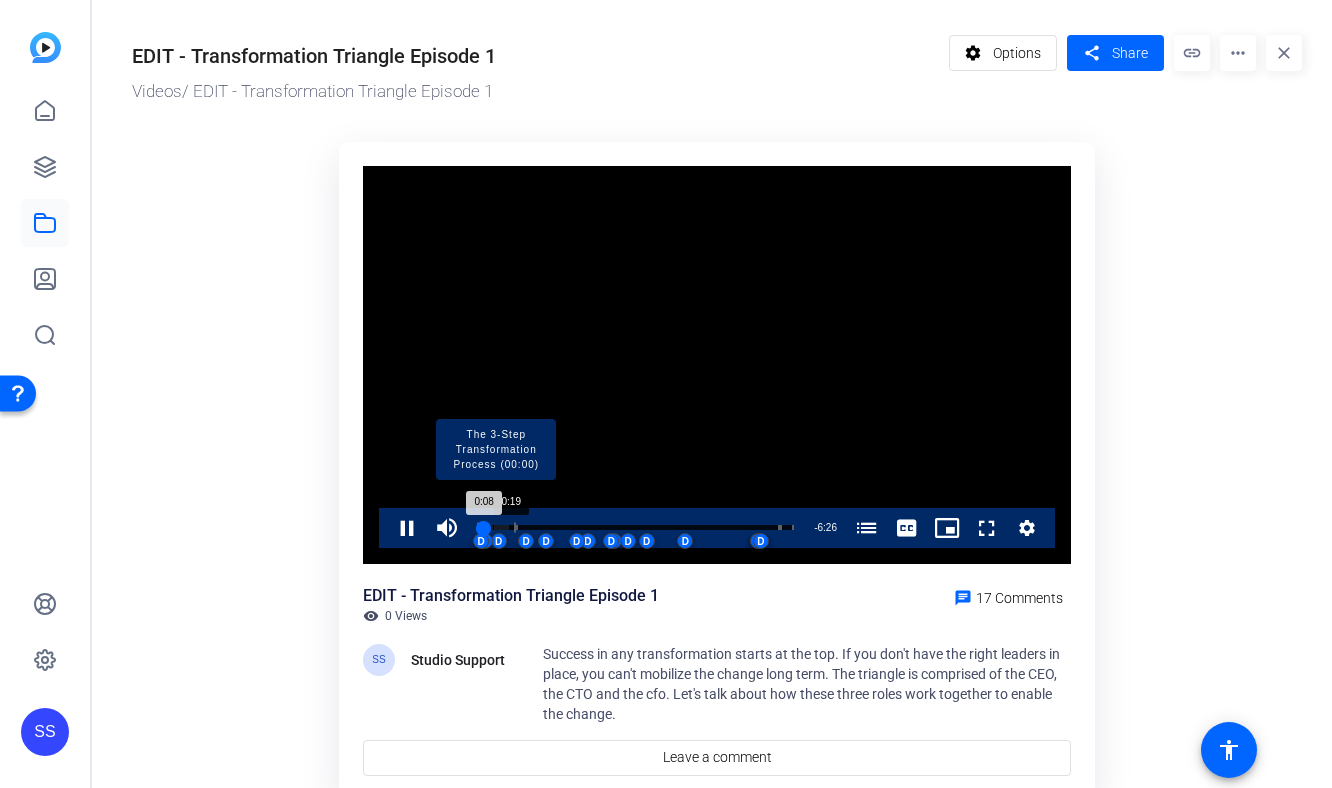 click on "Loaded :  10.13% 0:19 0:08 The 3-Step Transformation Process (00:00) The Transformation Triangle (00:48) Fooled by Nature (06:17) D D D D D D D D D D D D D D D D D" at bounding box center (635, 527) 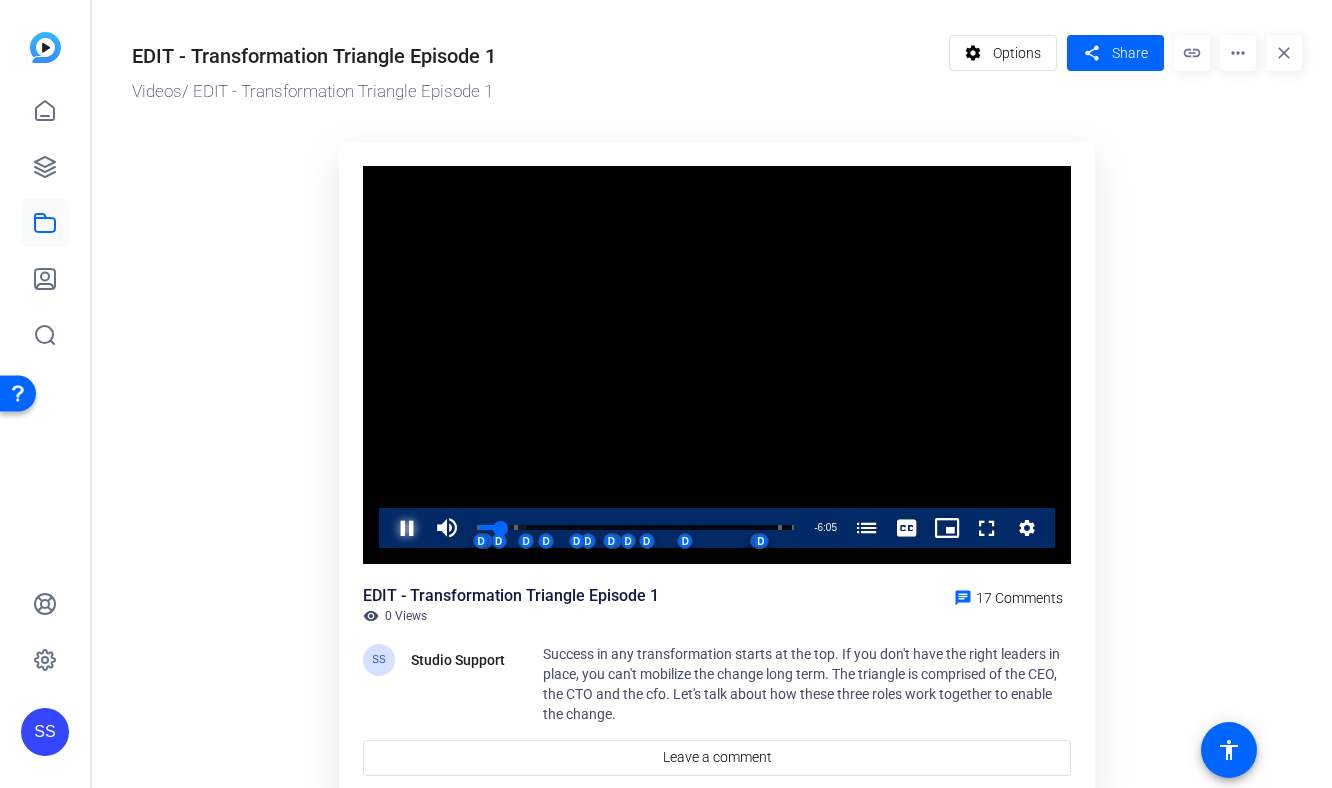 click at bounding box center (387, 528) 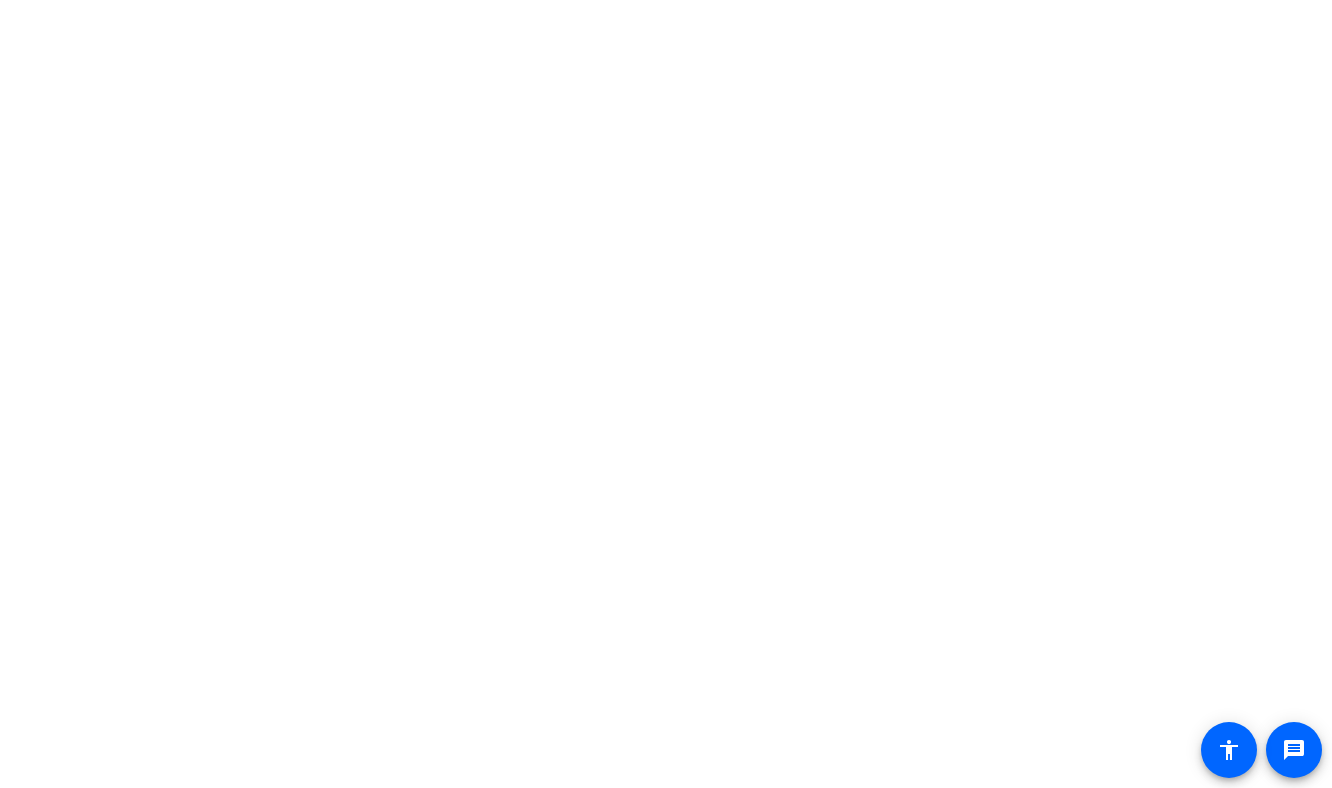 scroll, scrollTop: 0, scrollLeft: 0, axis: both 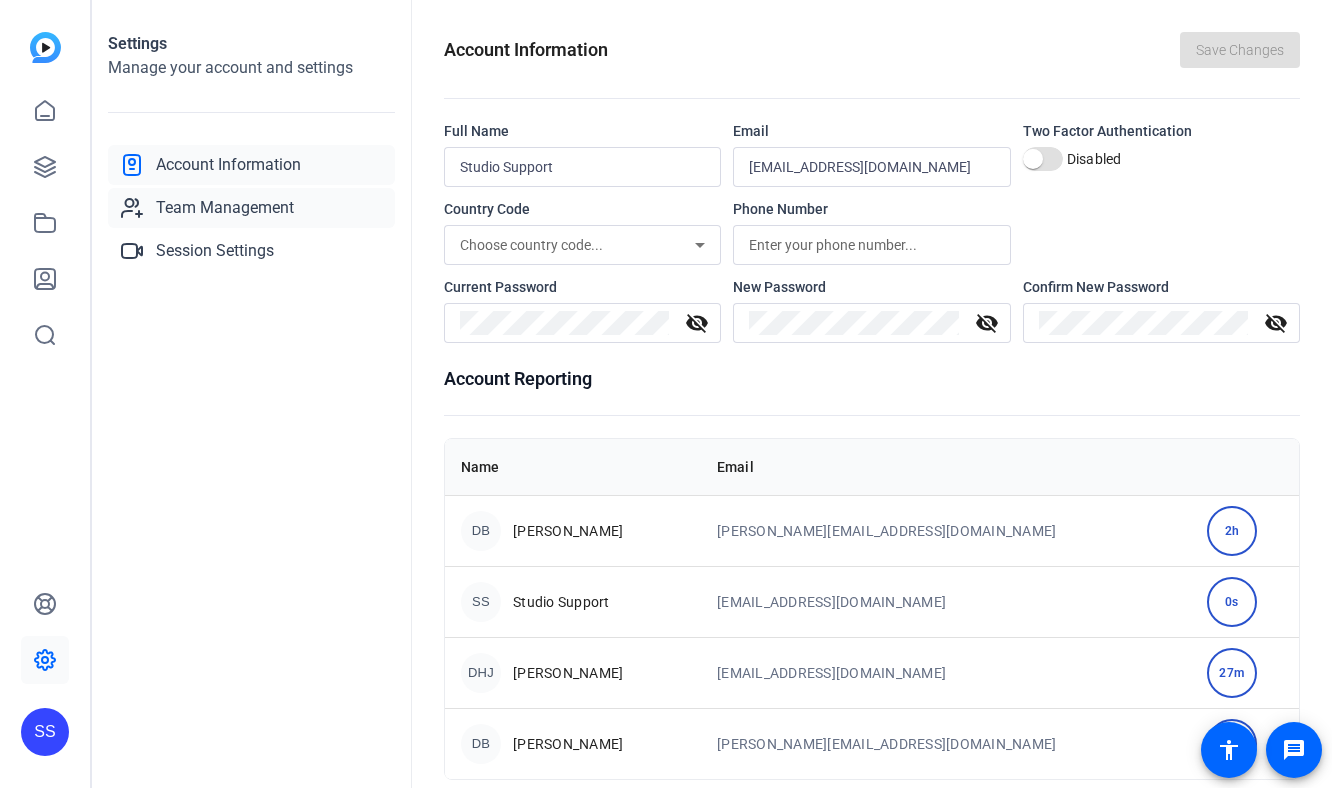 click on "Team Management" 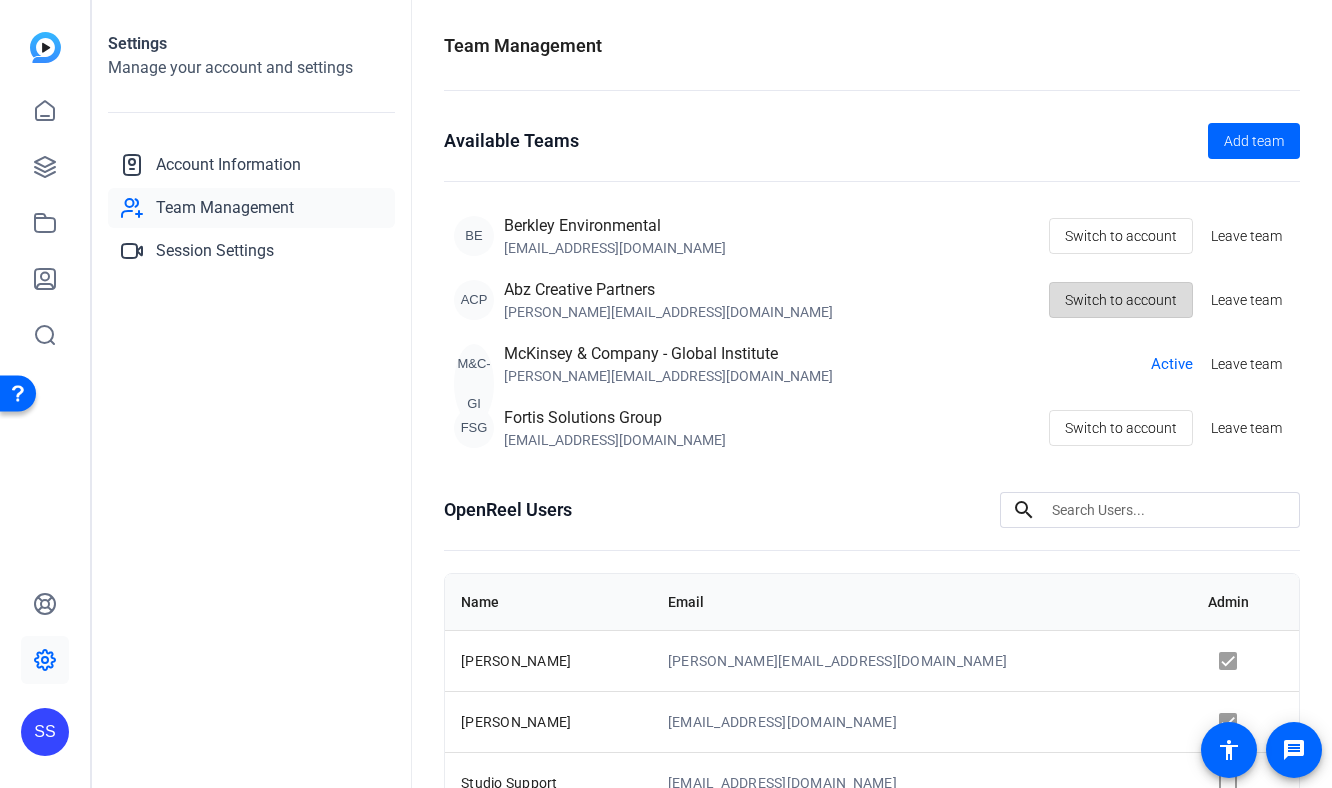 click on "Switch to account" 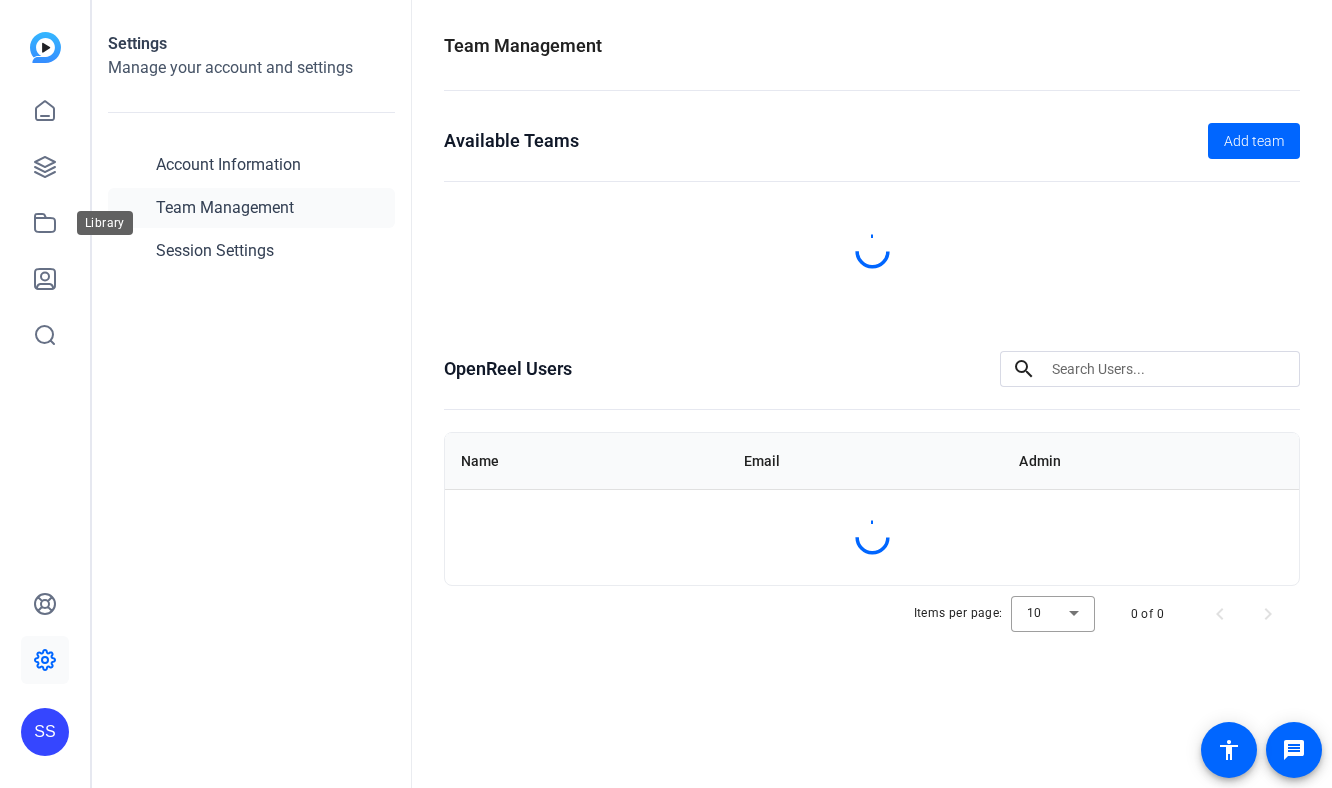 scroll, scrollTop: 0, scrollLeft: 0, axis: both 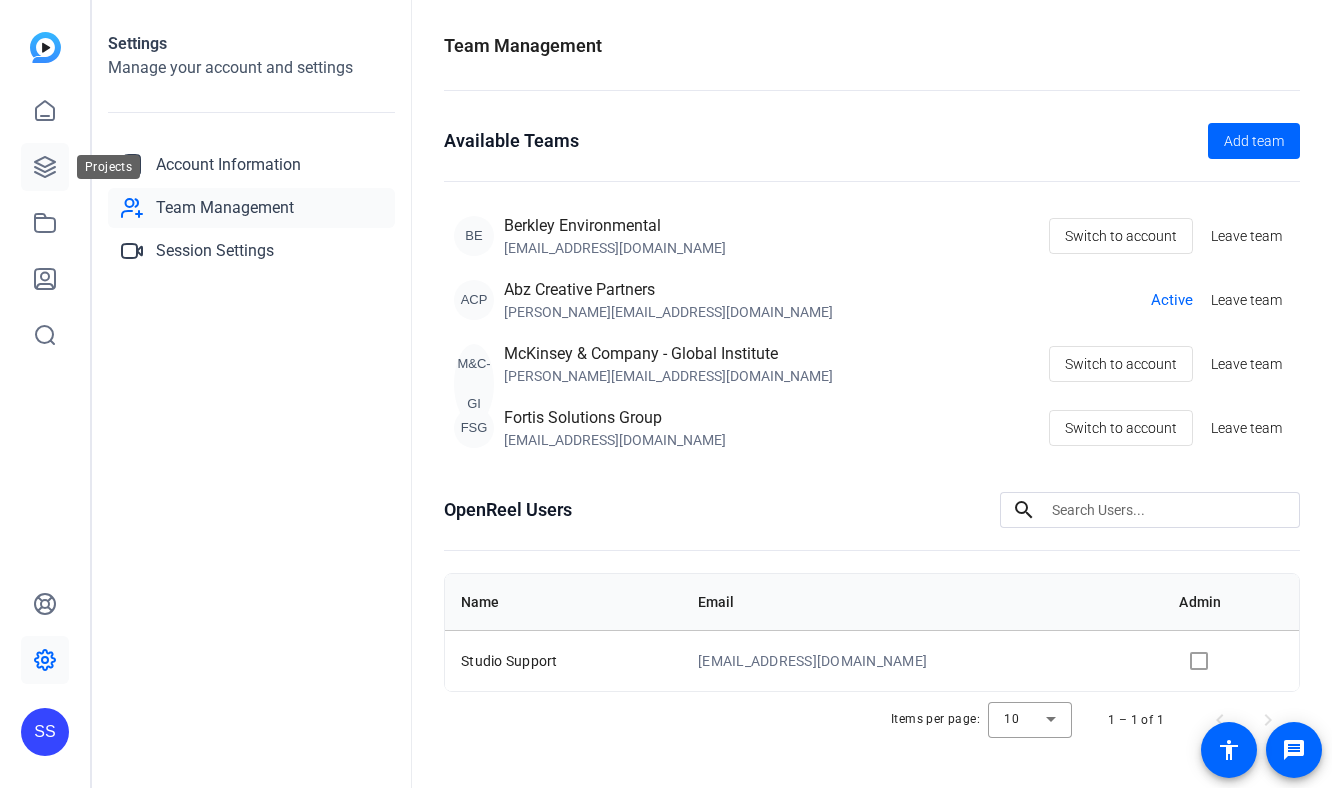 click 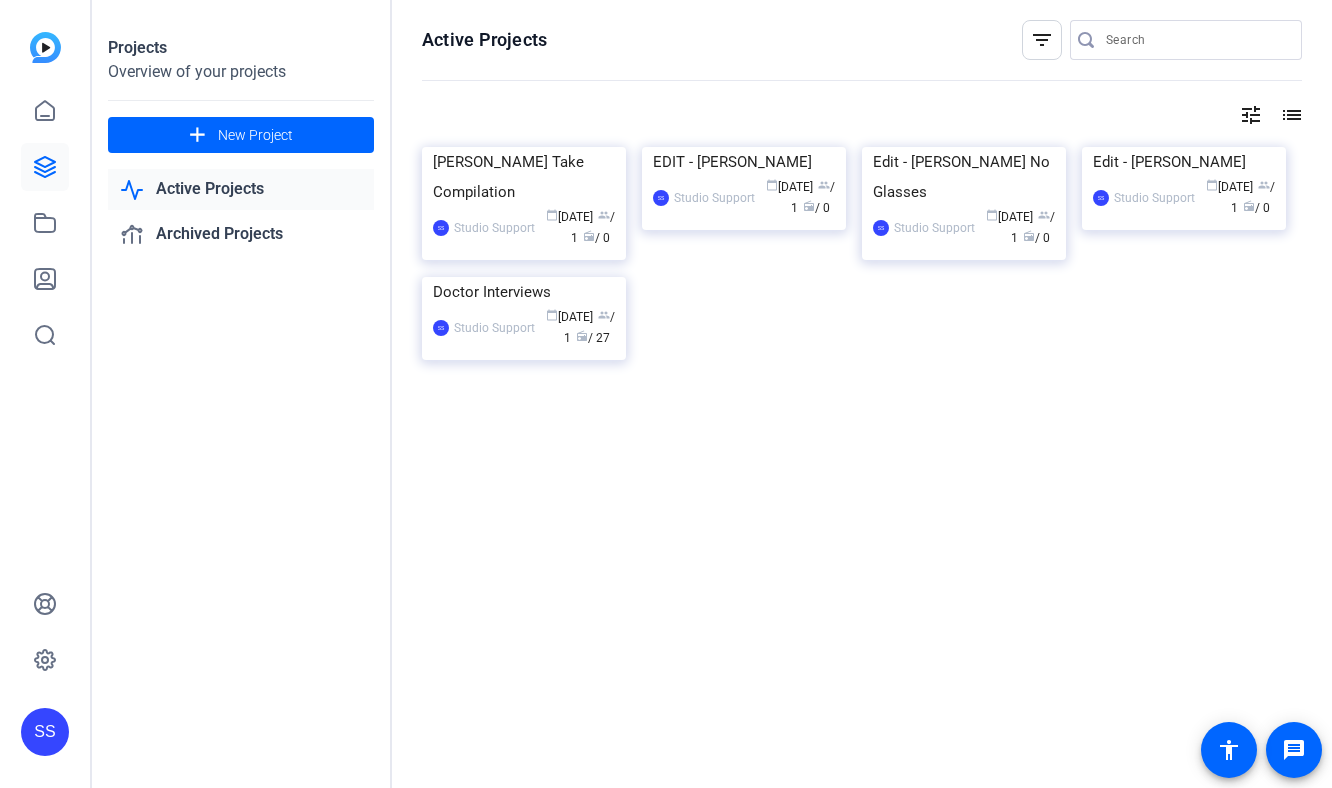scroll, scrollTop: 0, scrollLeft: 0, axis: both 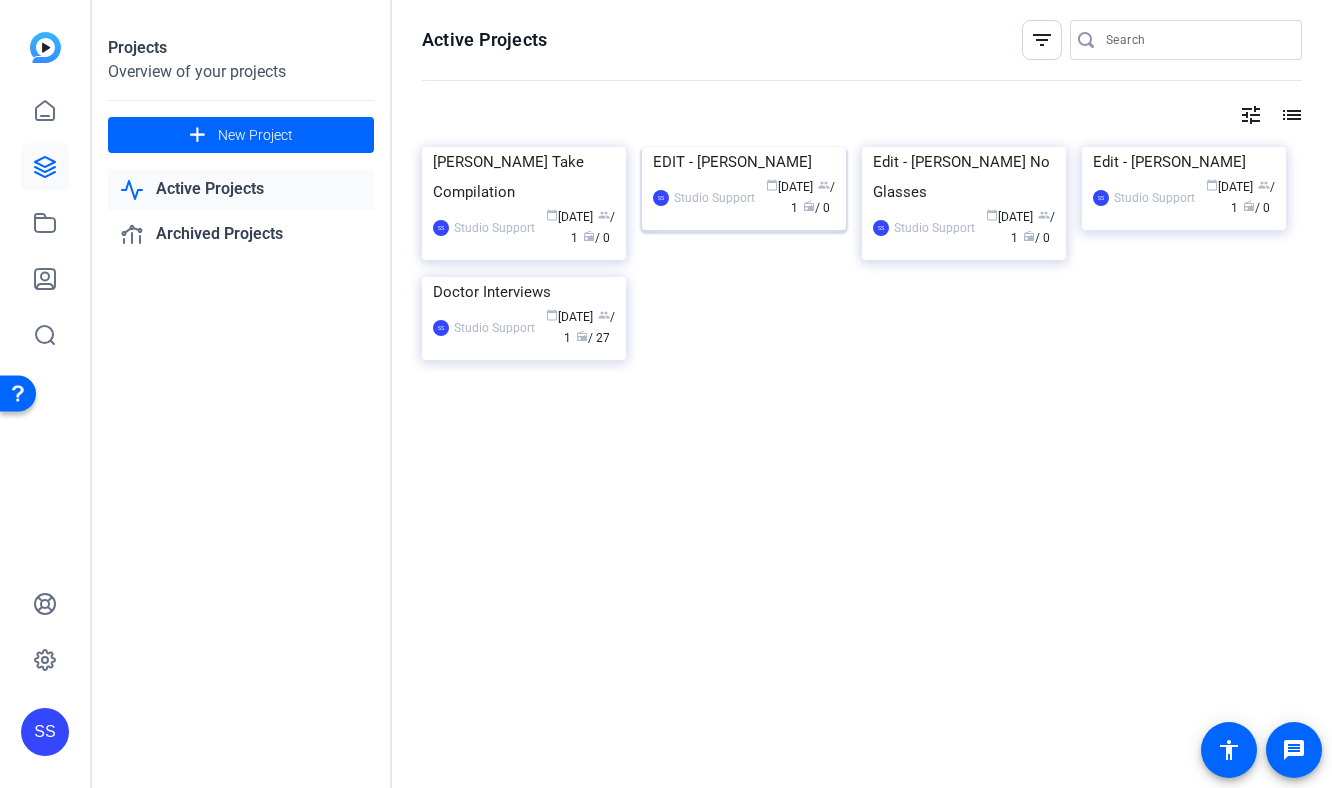 click on "EDIT - [PERSON_NAME]" 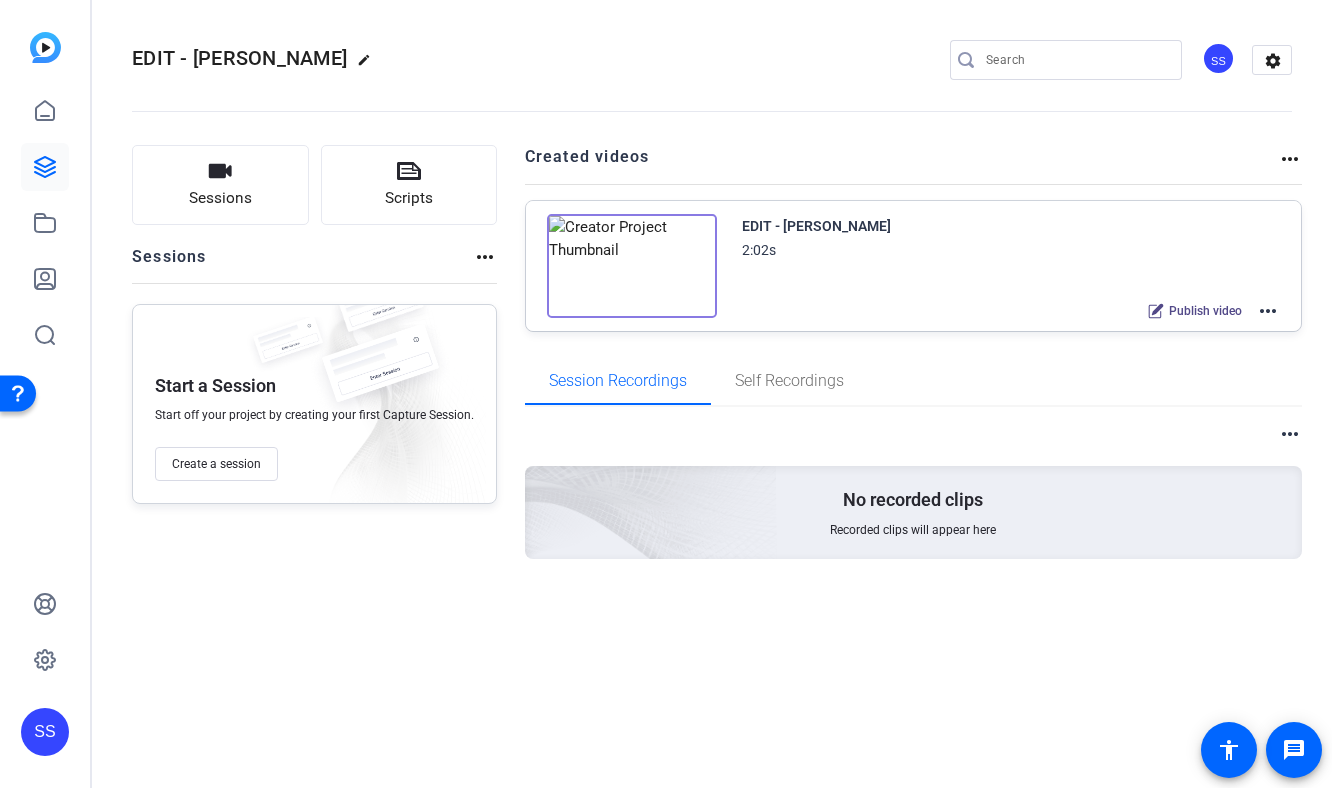 click on "more_horiz" 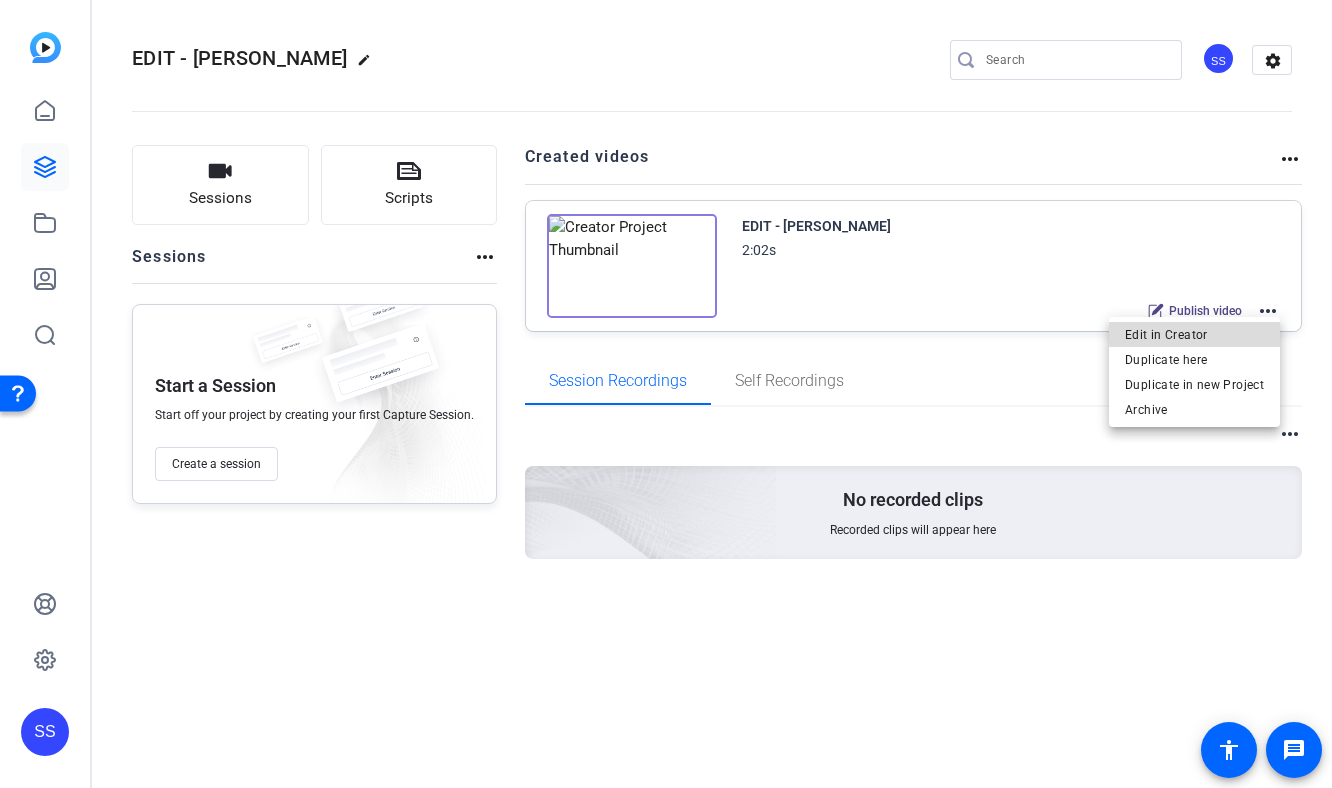 click on "Edit in Creator" at bounding box center [1194, 335] 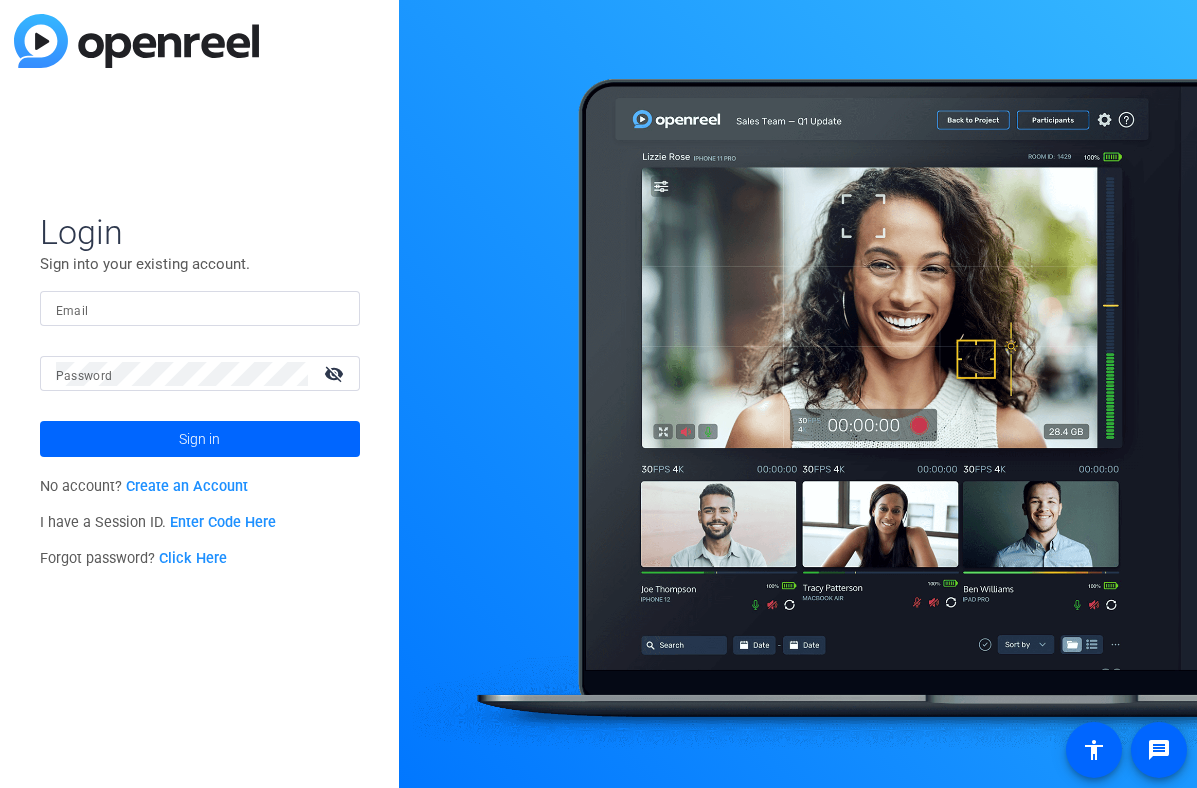 scroll, scrollTop: 0, scrollLeft: 0, axis: both 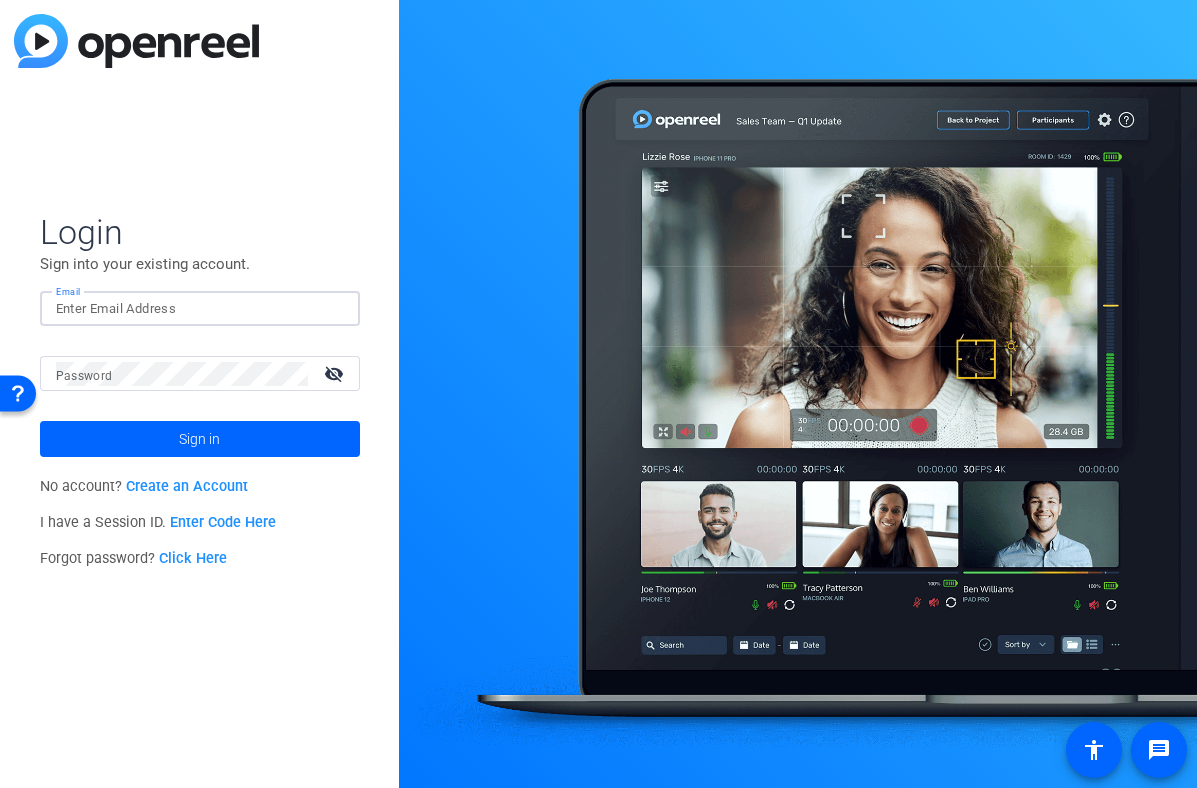 click 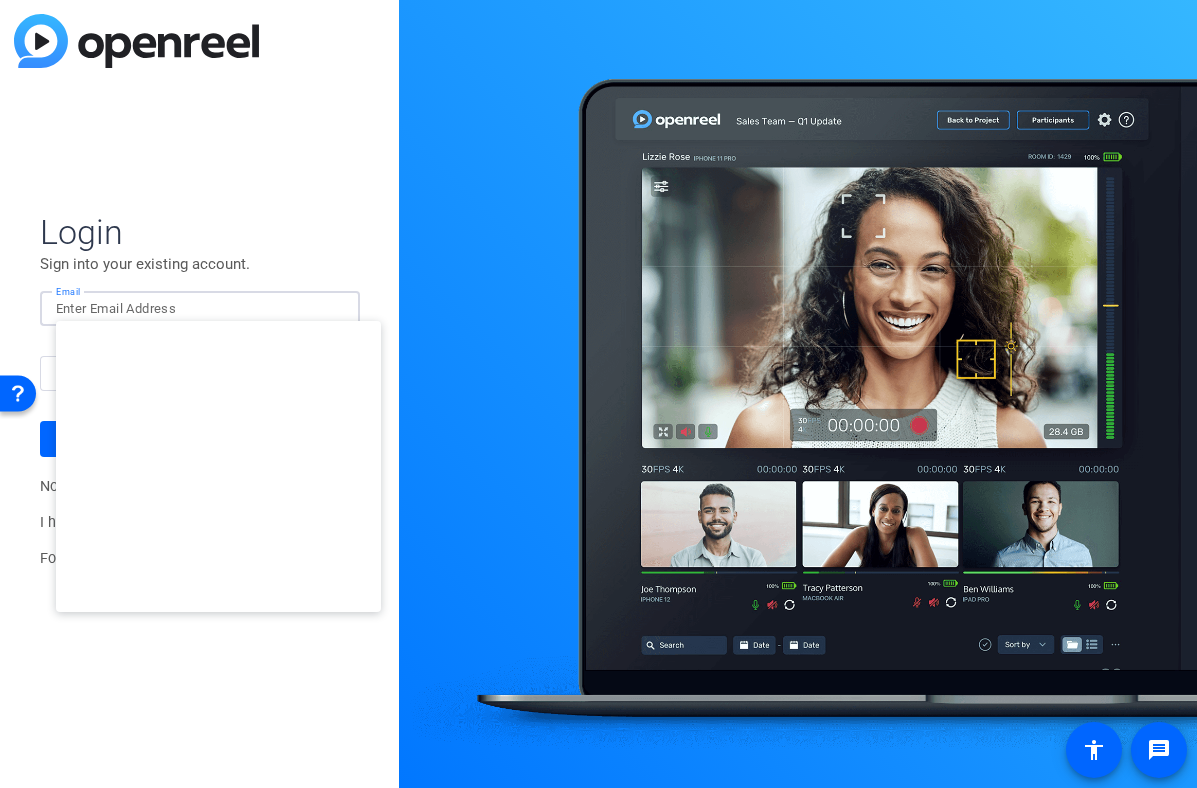 type on "smulligan@openreel.com" 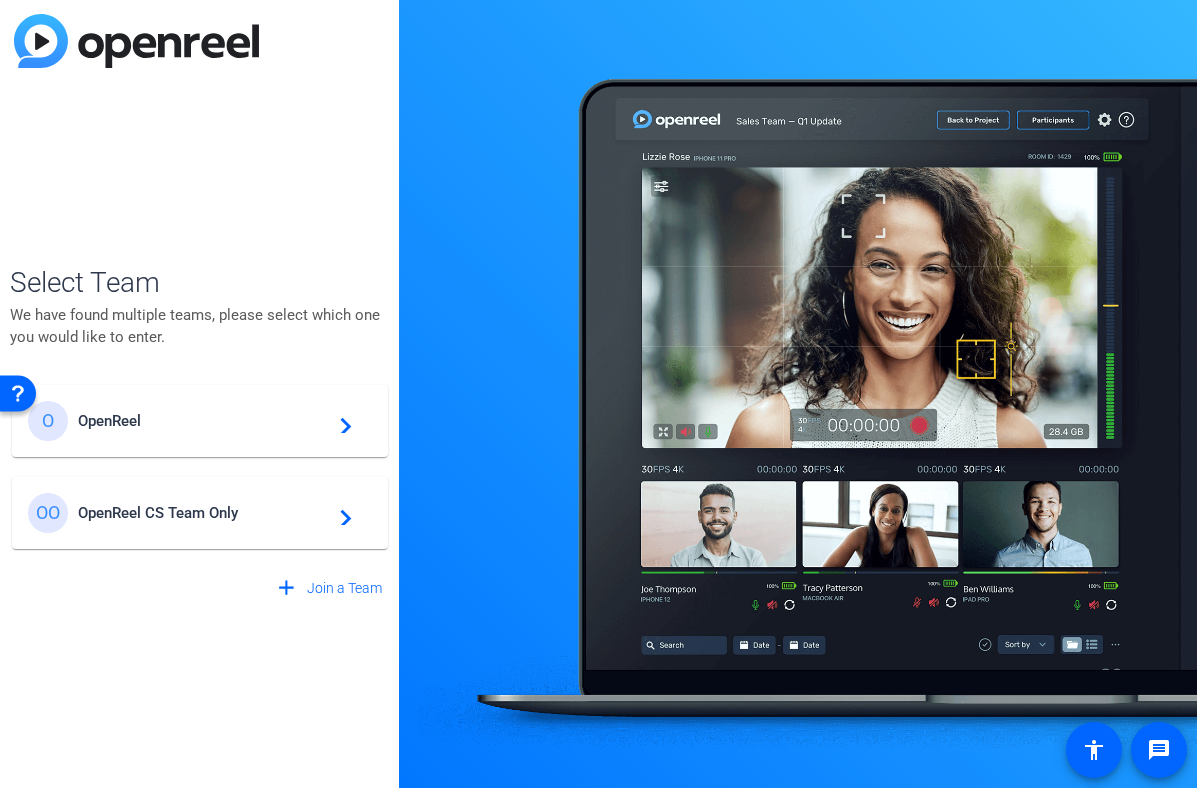 click on "OpenReel" 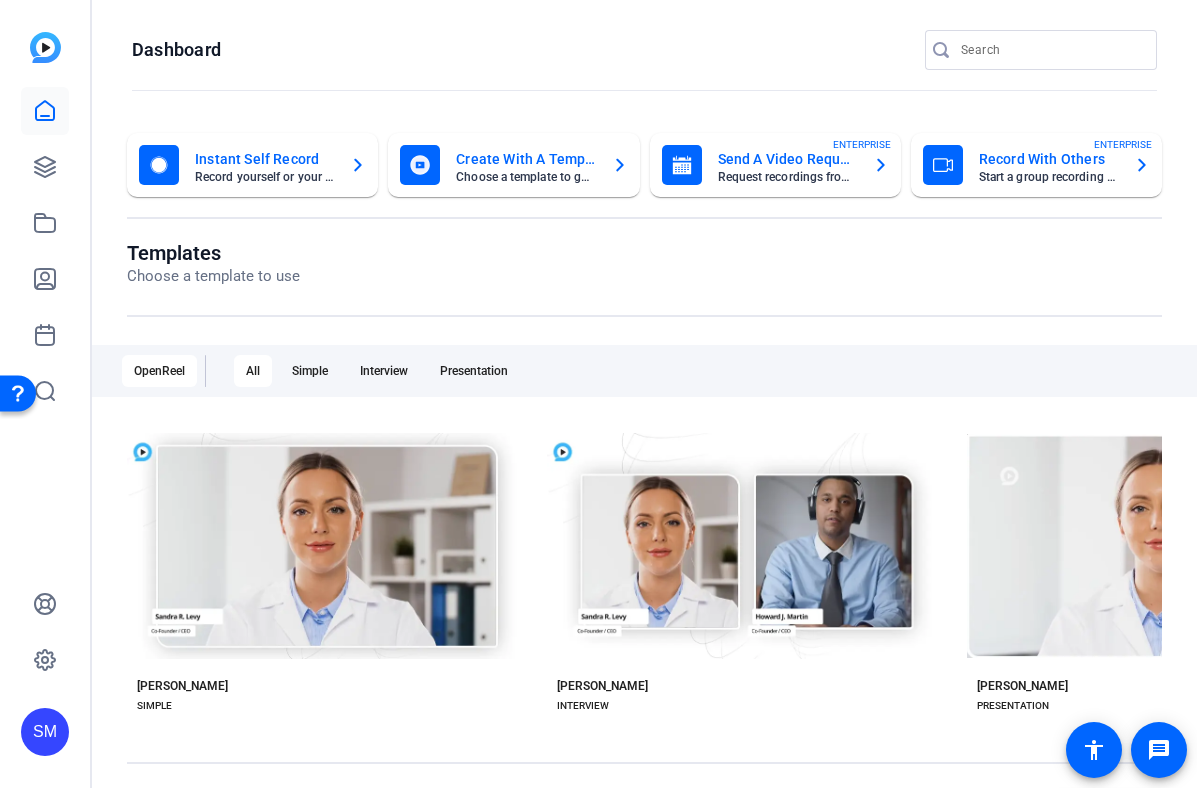 scroll, scrollTop: 0, scrollLeft: 0, axis: both 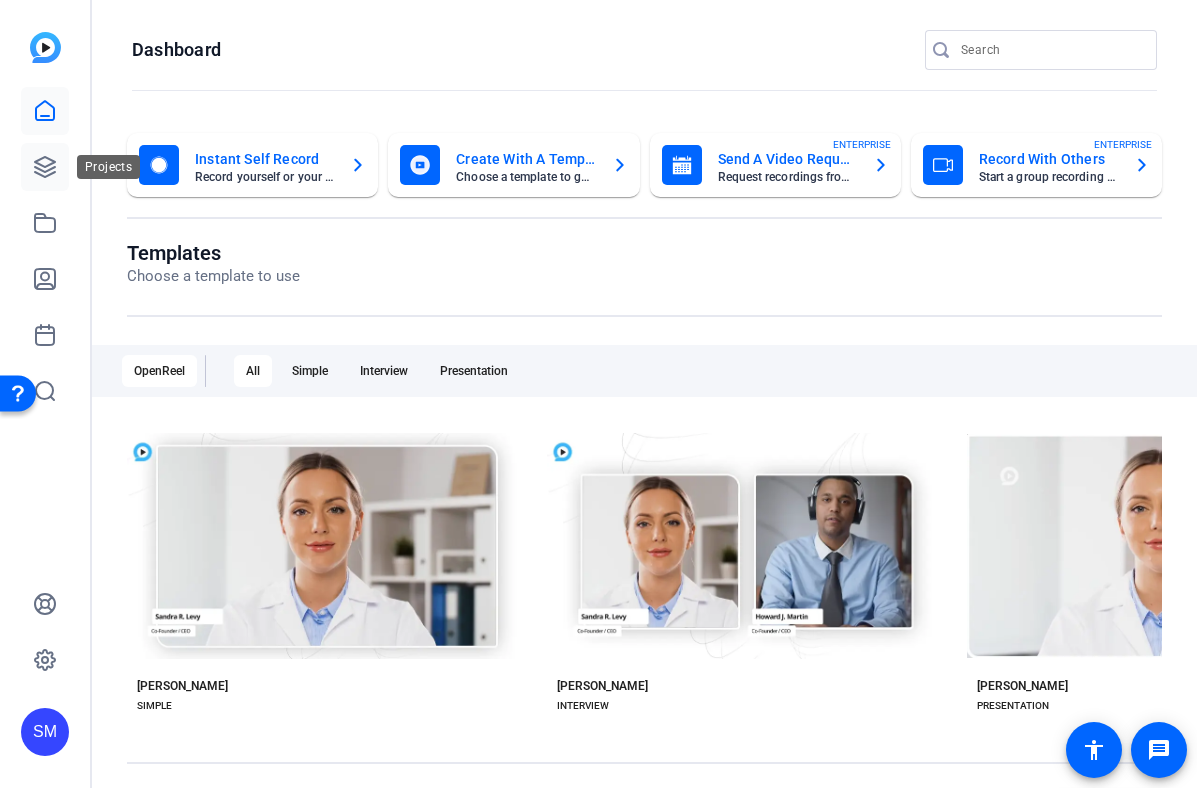 click 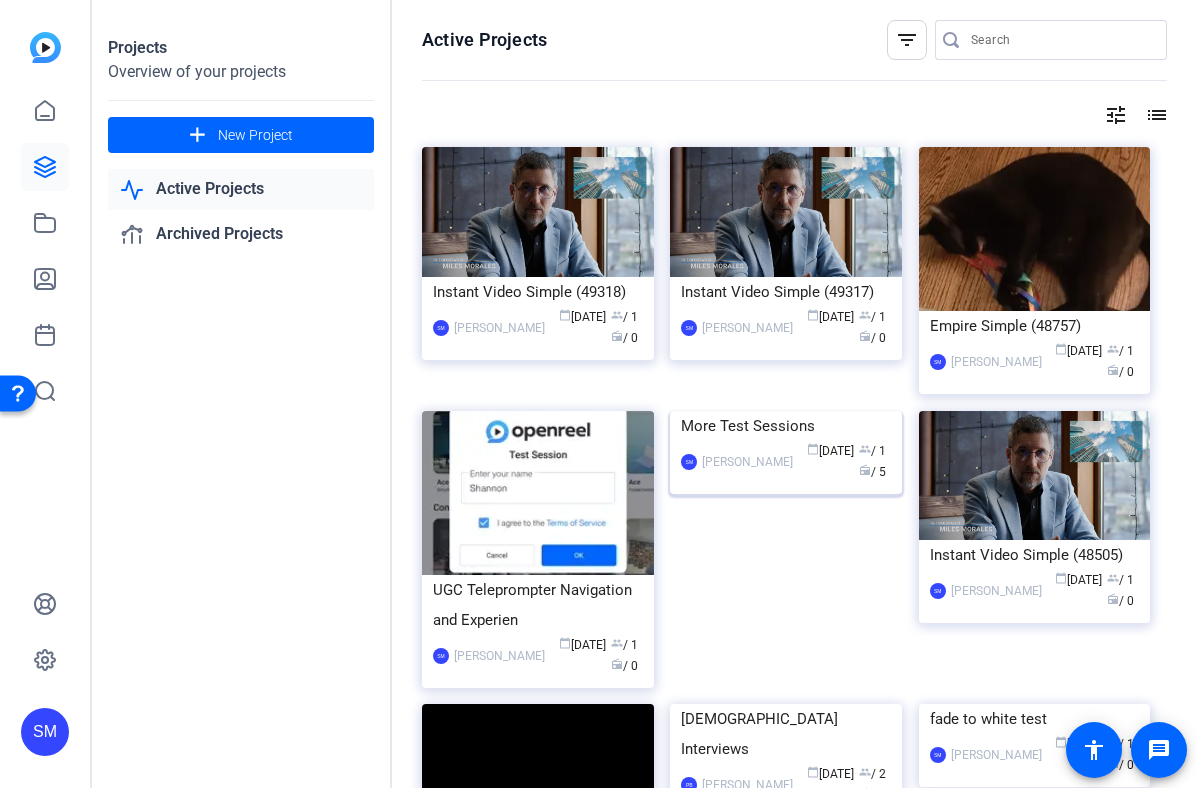 click on "More Test Sessions" 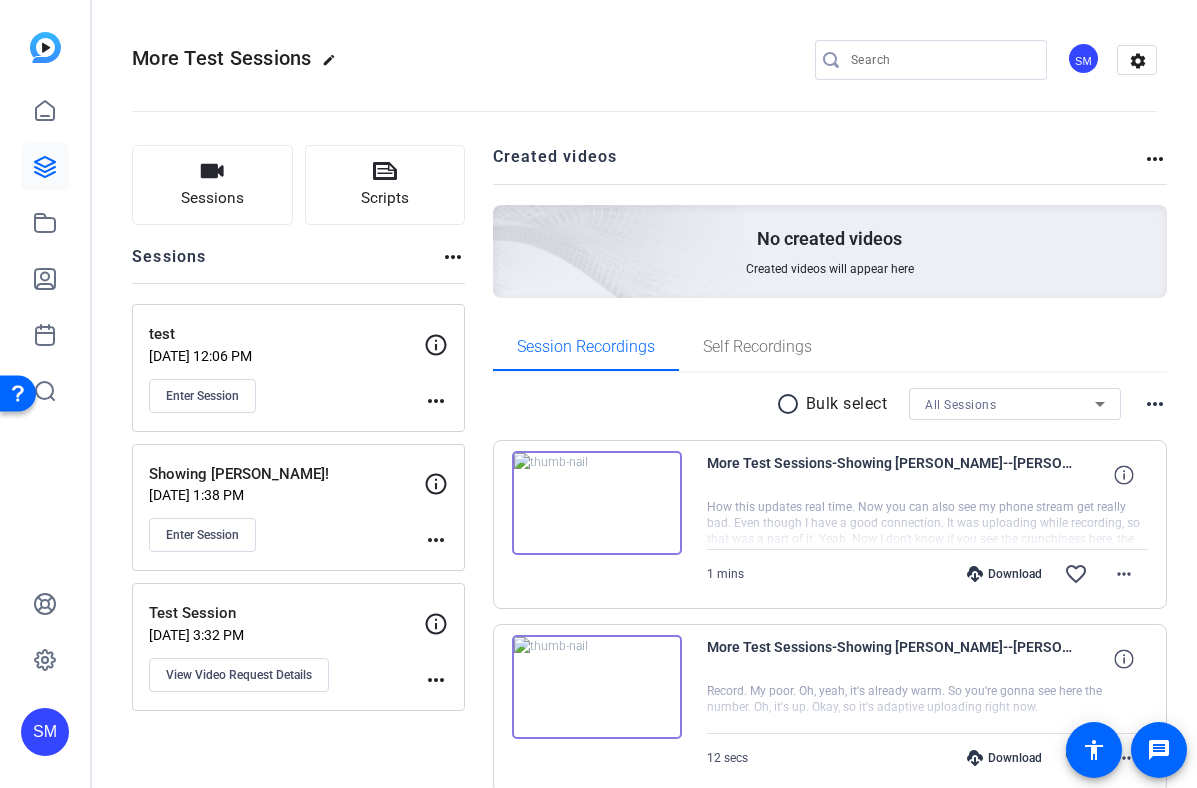 click on "more_horiz" 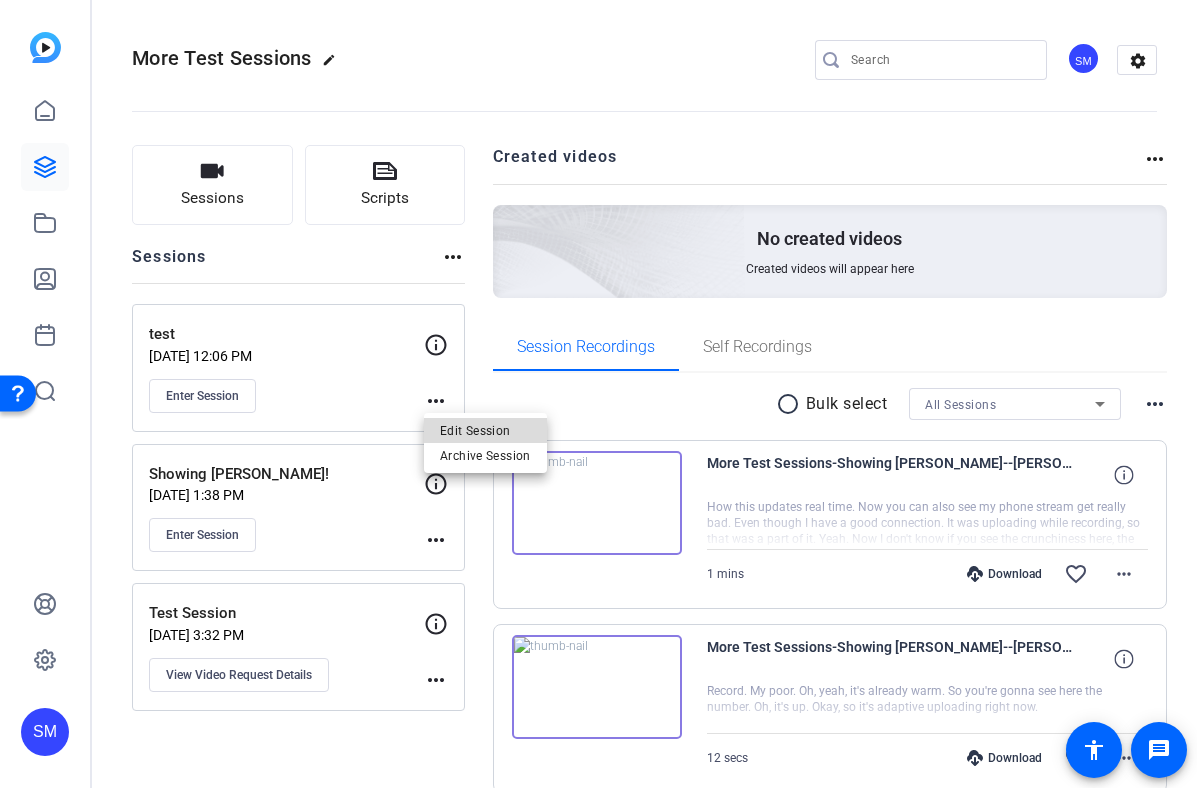 click on "Edit Session" at bounding box center (485, 430) 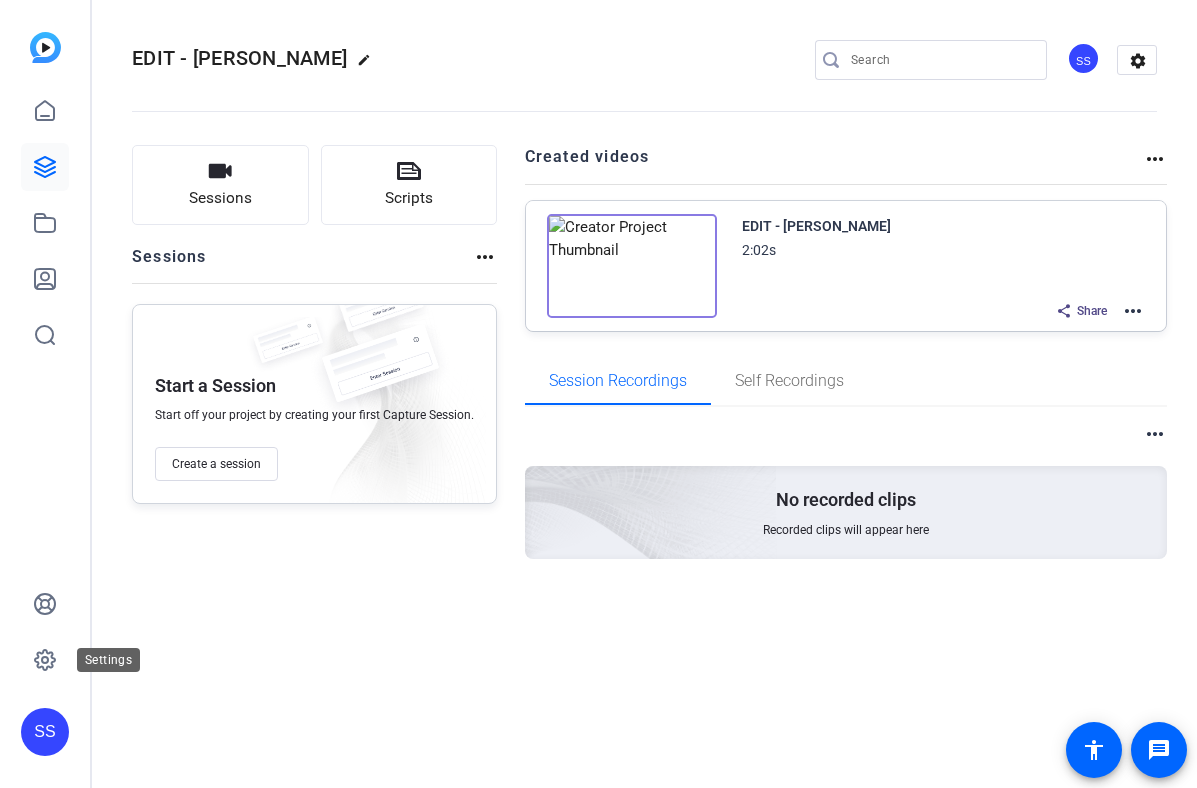 scroll, scrollTop: 0, scrollLeft: 0, axis: both 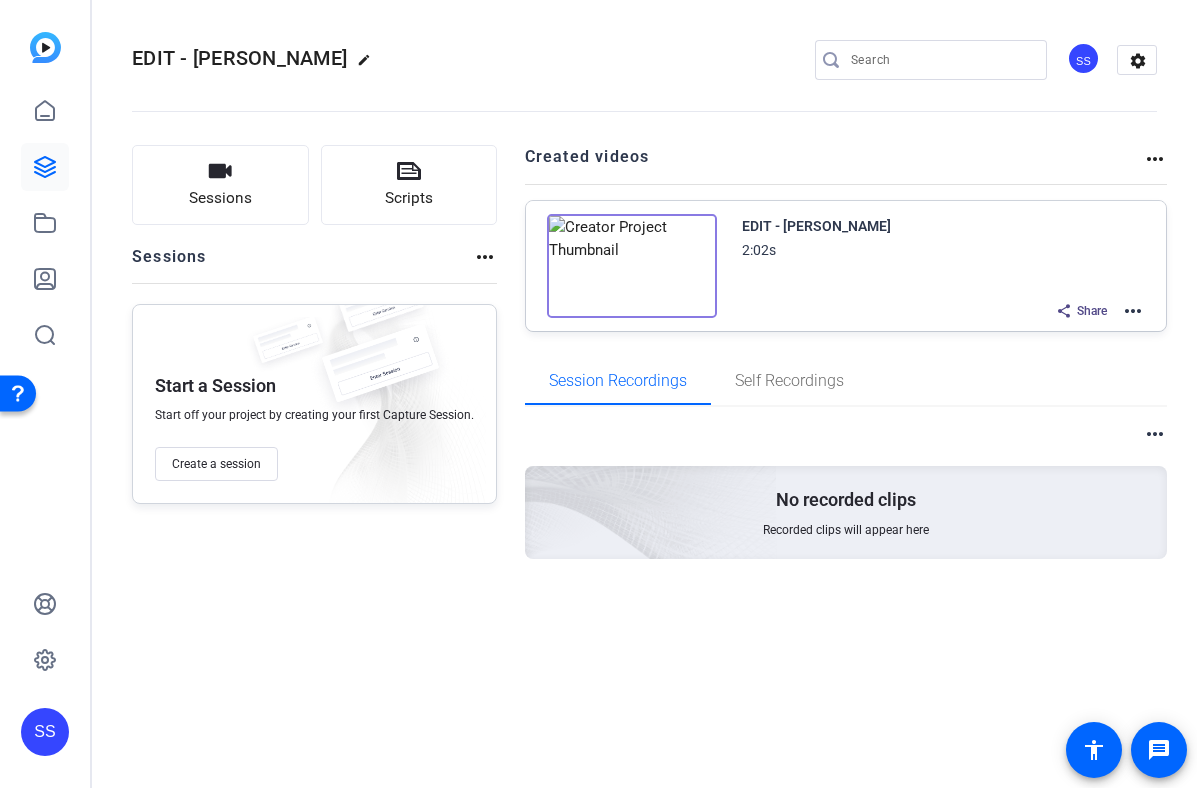 click on "SS" 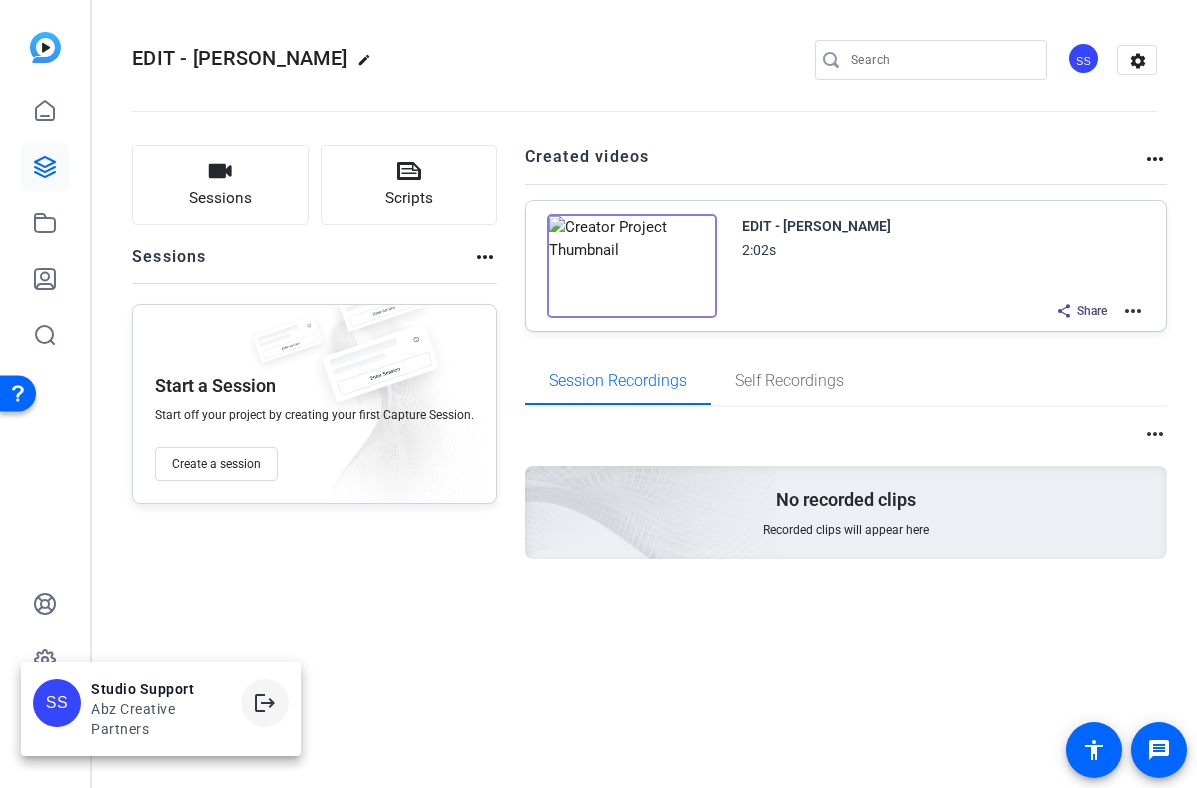 click on "logout" at bounding box center [265, 703] 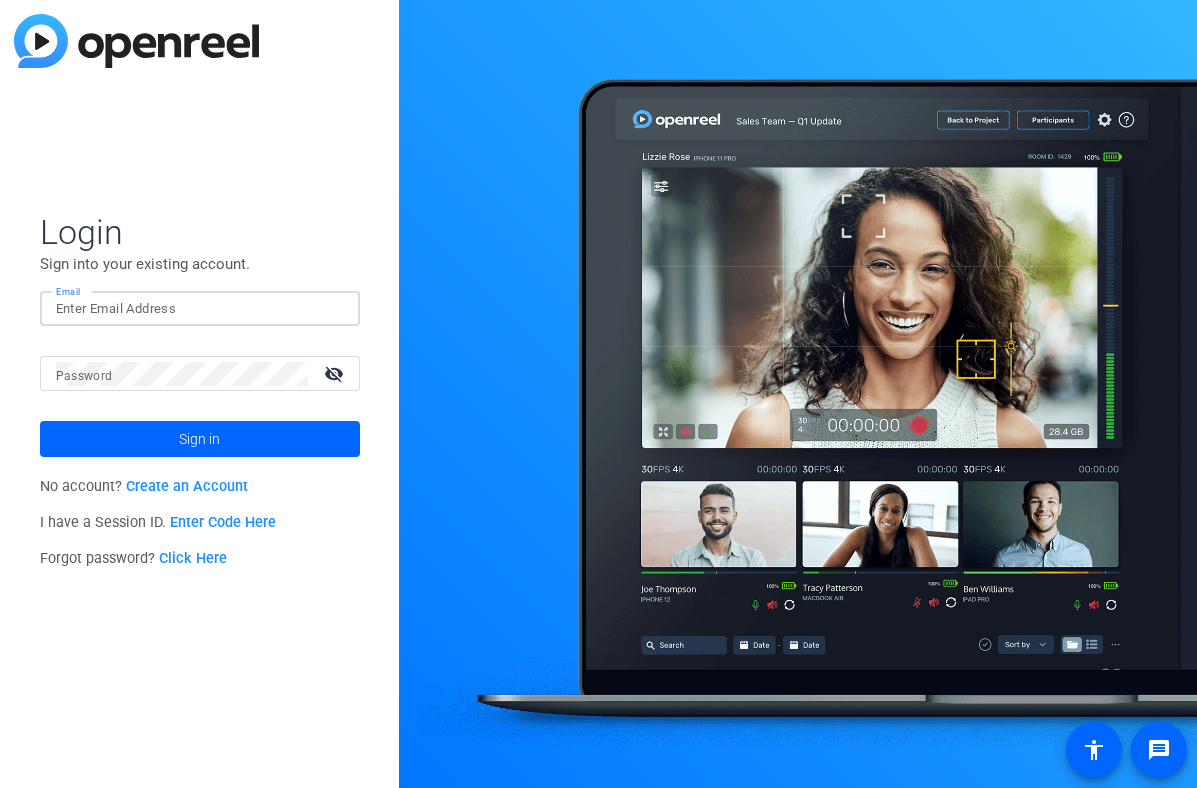 click on "Email" at bounding box center [200, 309] 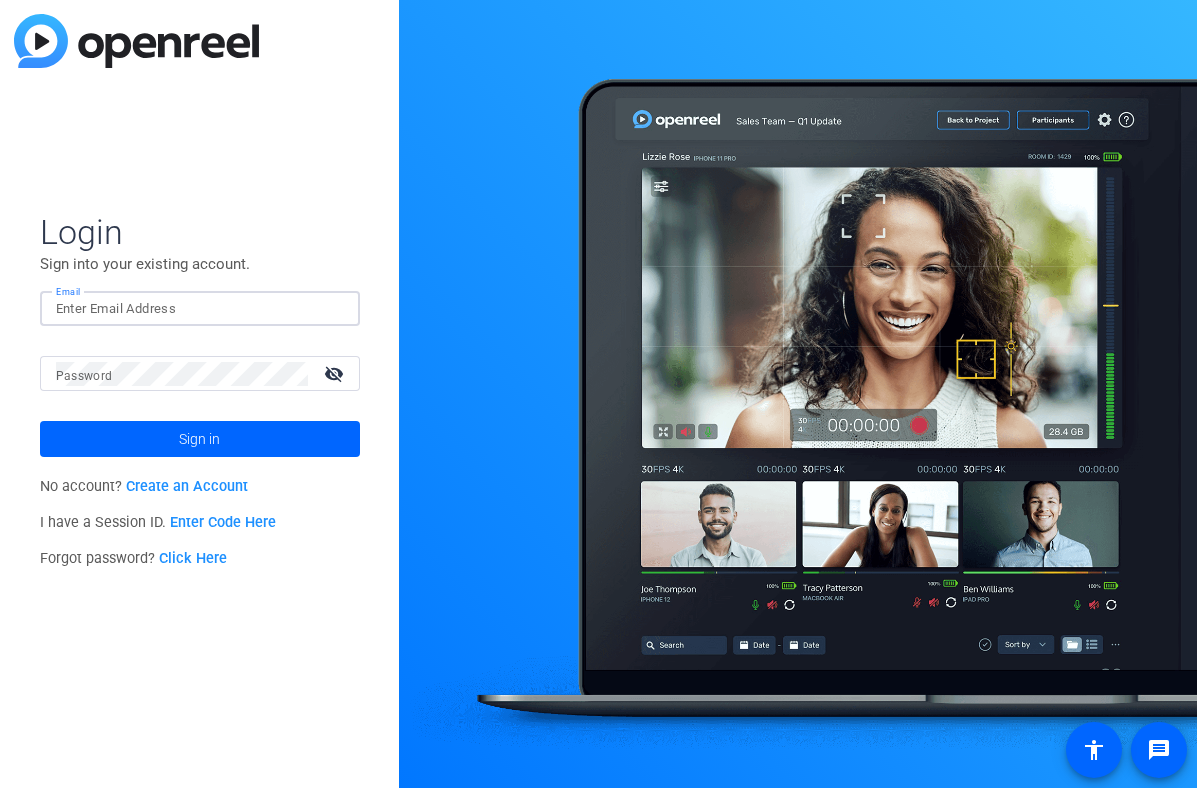 click 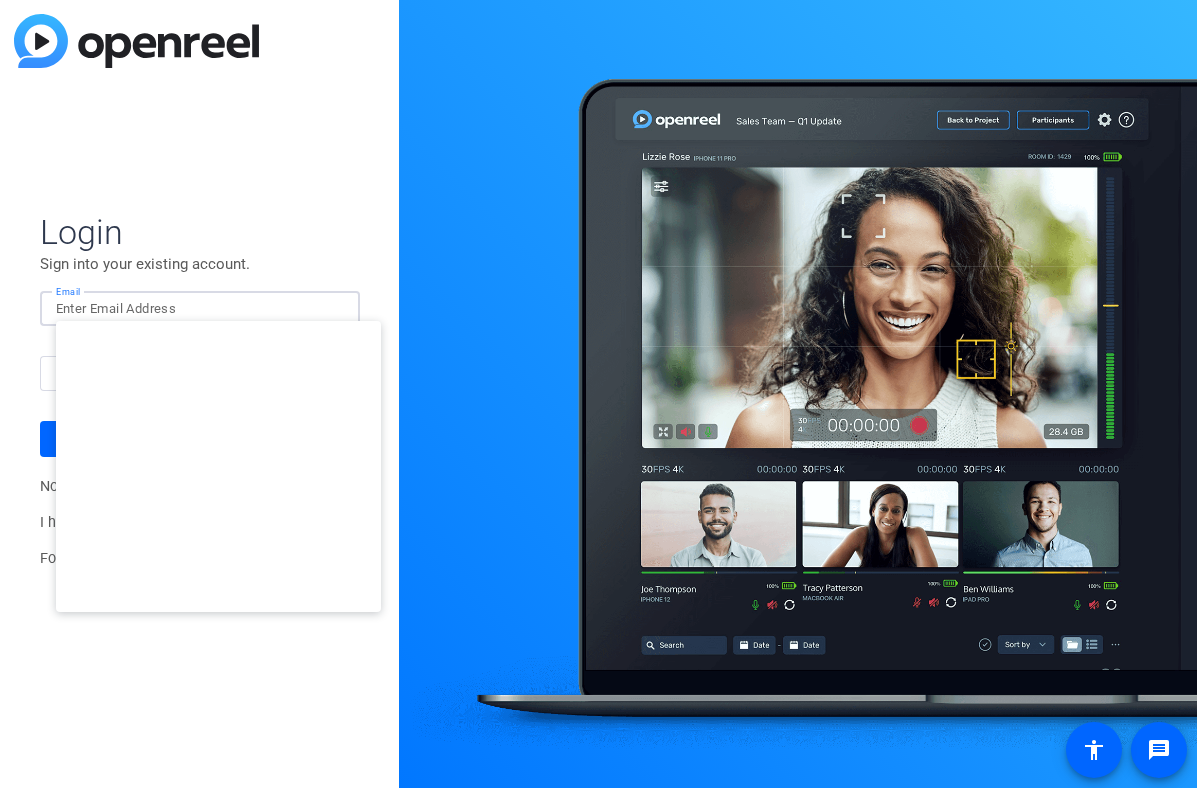 scroll, scrollTop: 0, scrollLeft: 0, axis: both 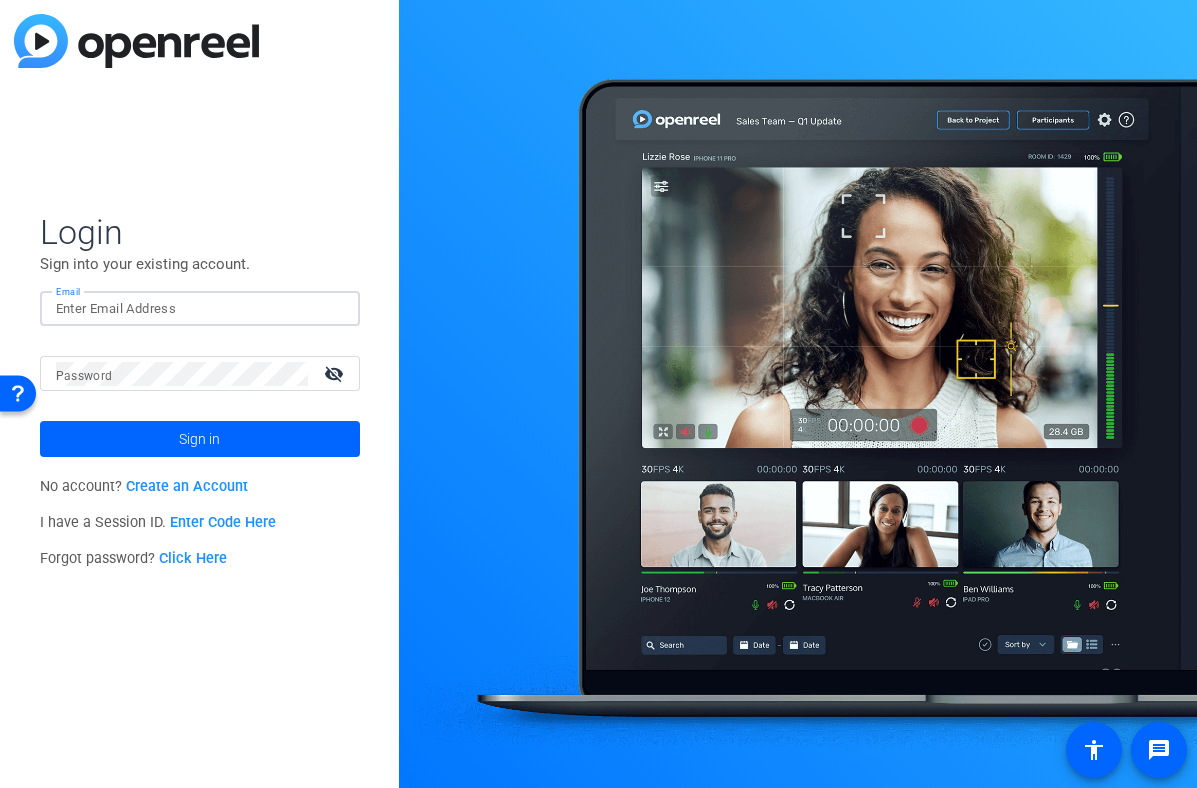 type on "studiosupport+1@openreel.com" 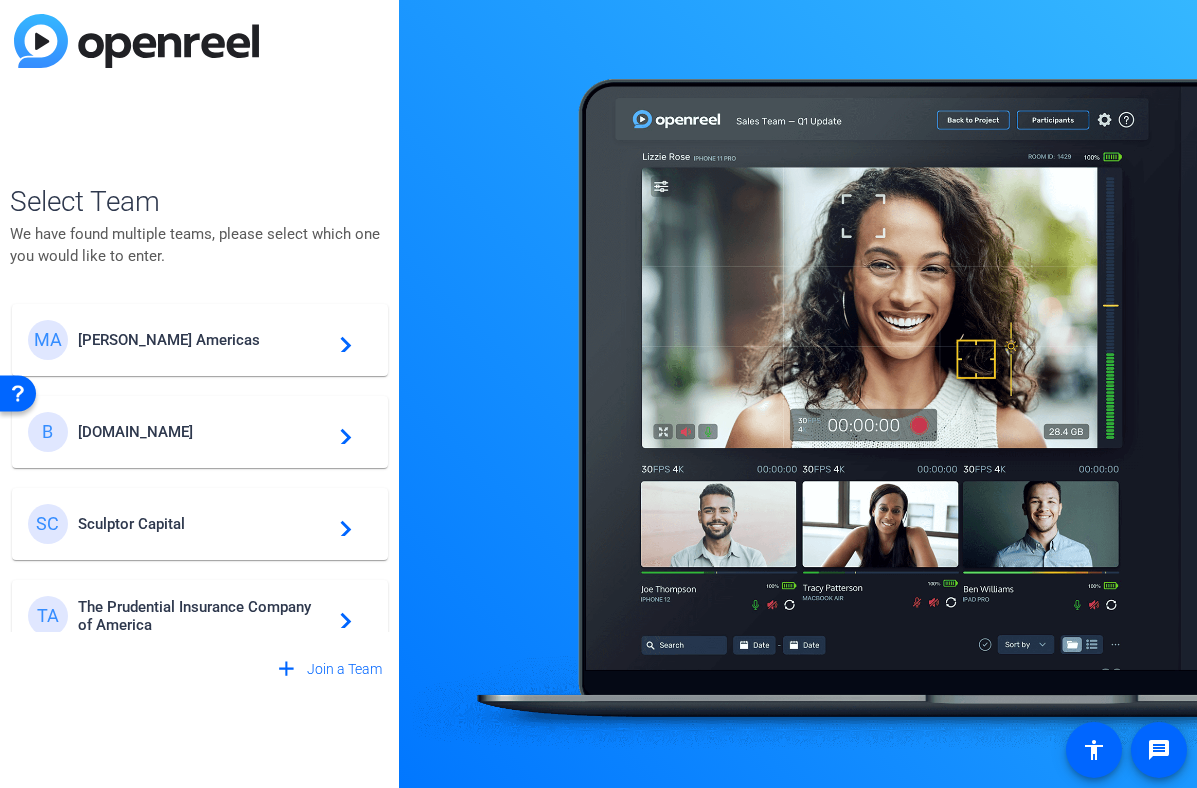 click on "Messer Americas" 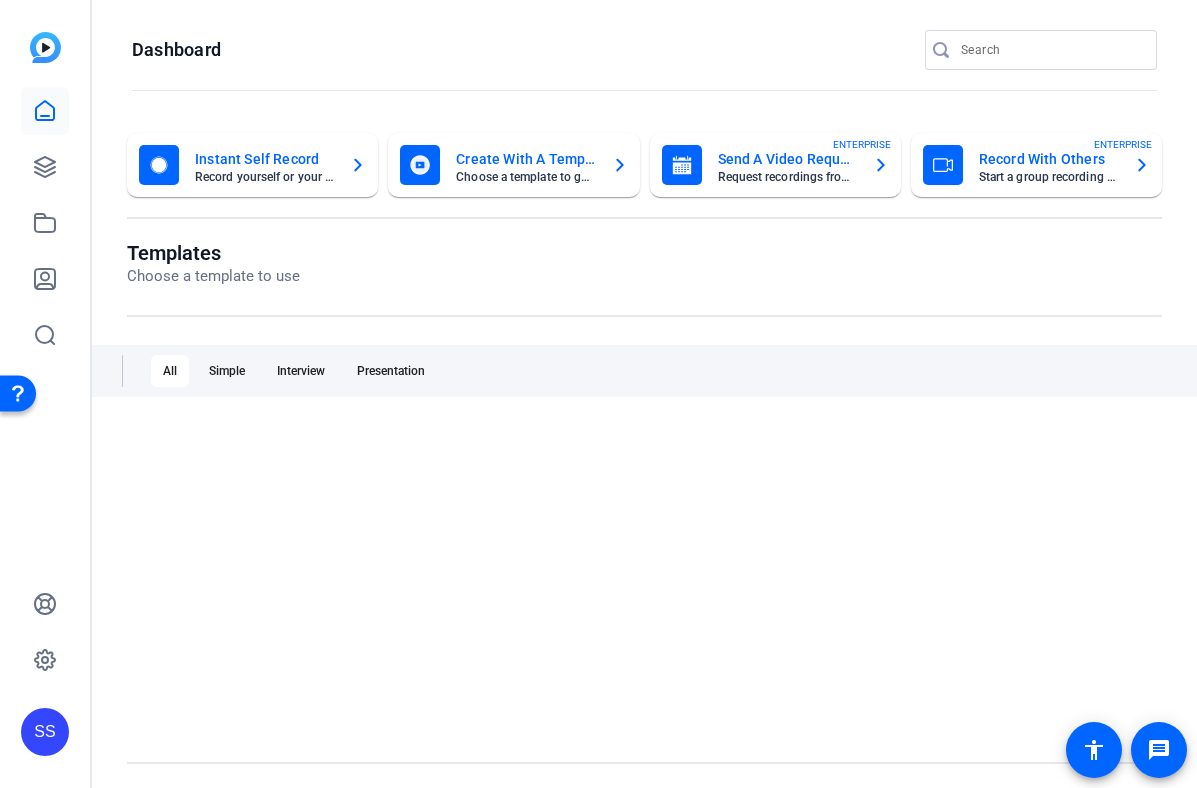 scroll, scrollTop: 0, scrollLeft: 0, axis: both 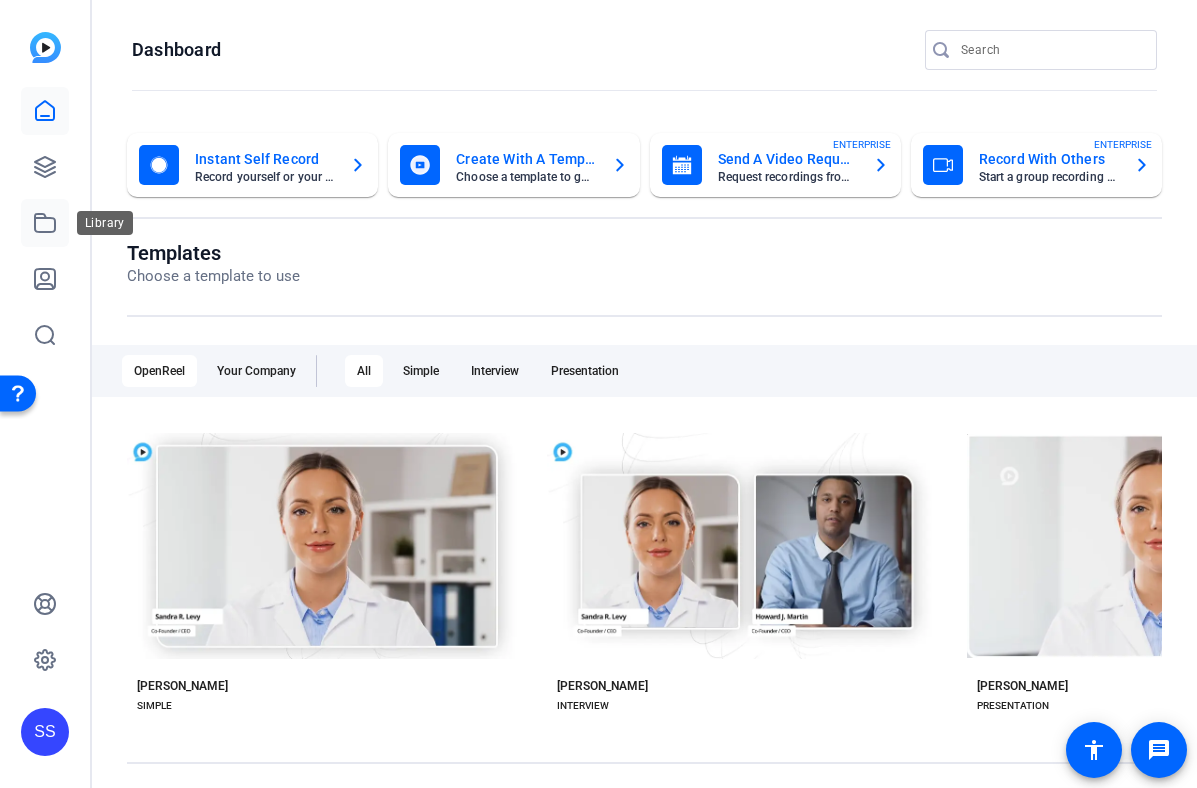 click 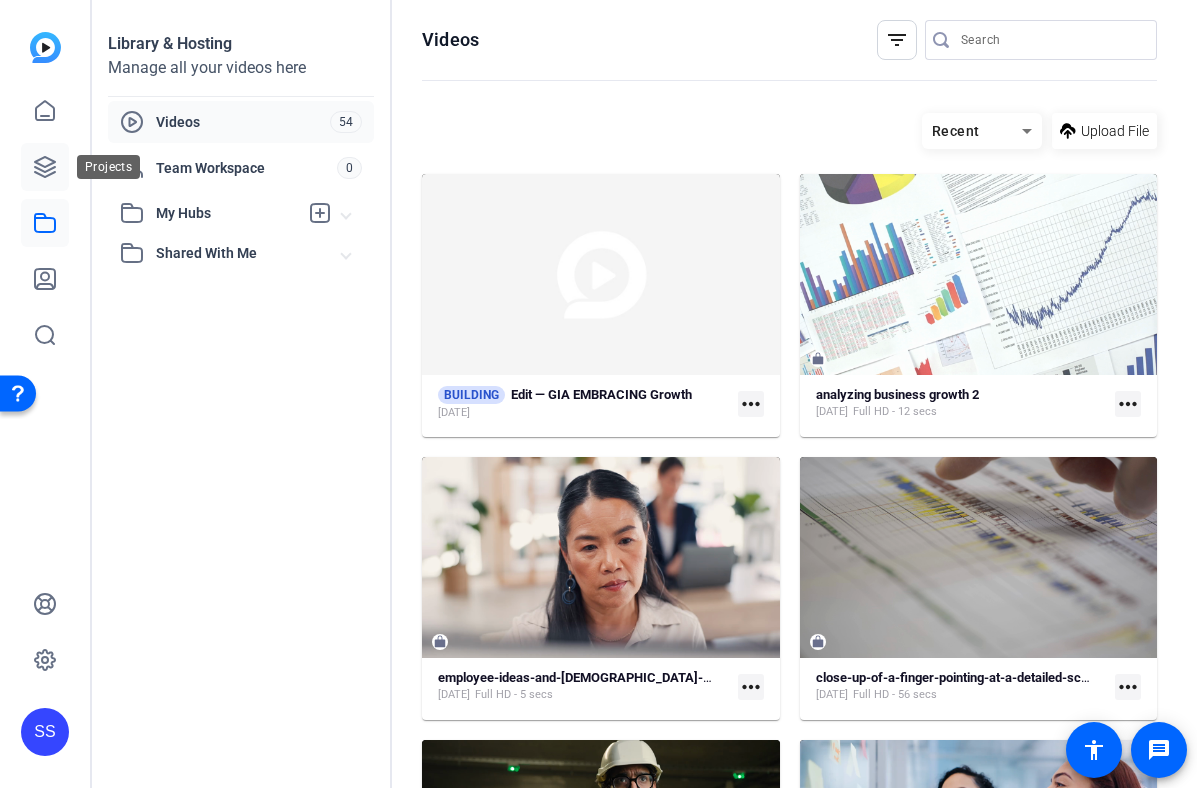 click 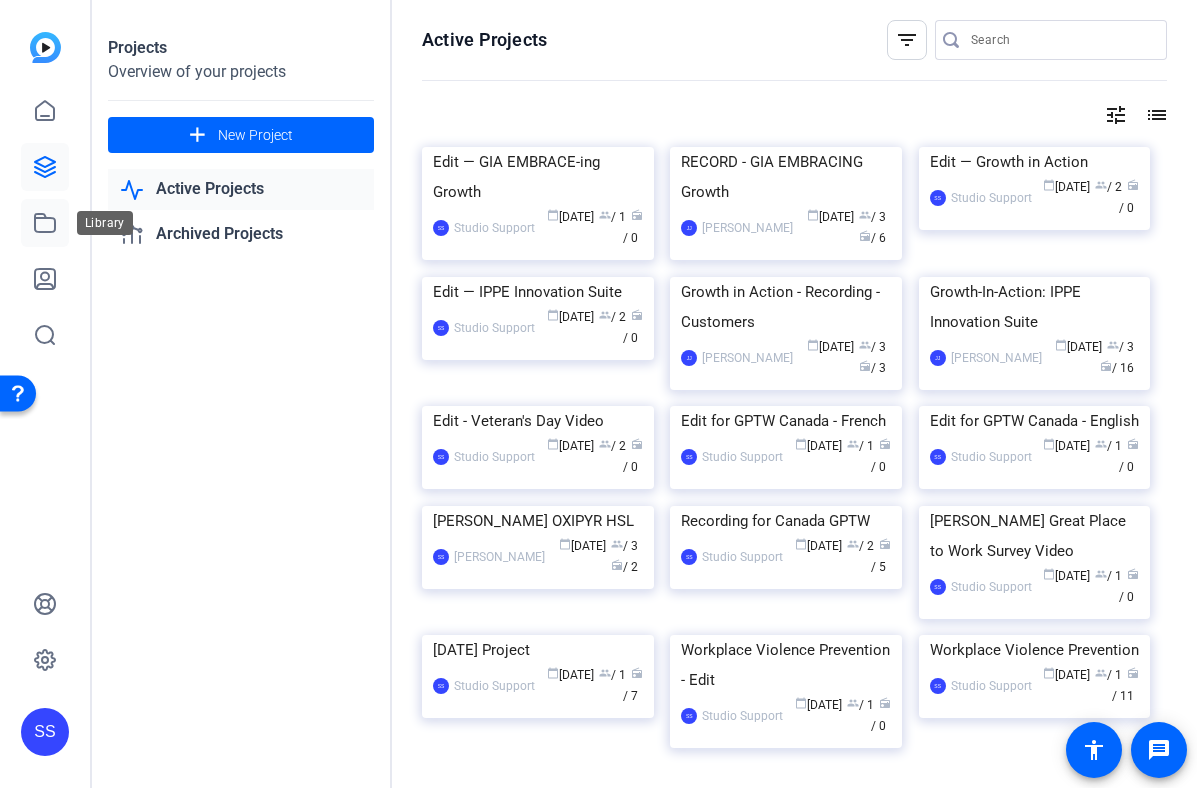 click 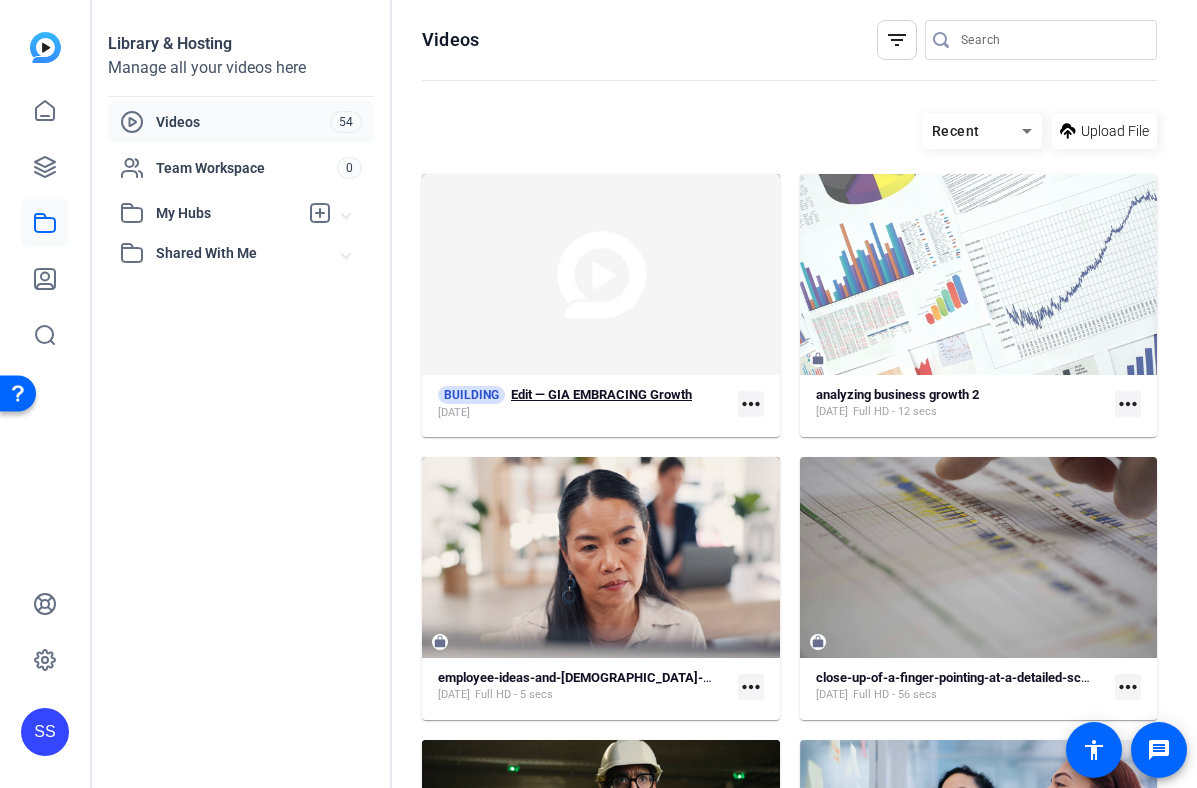 click on "Jun 13, 2025" 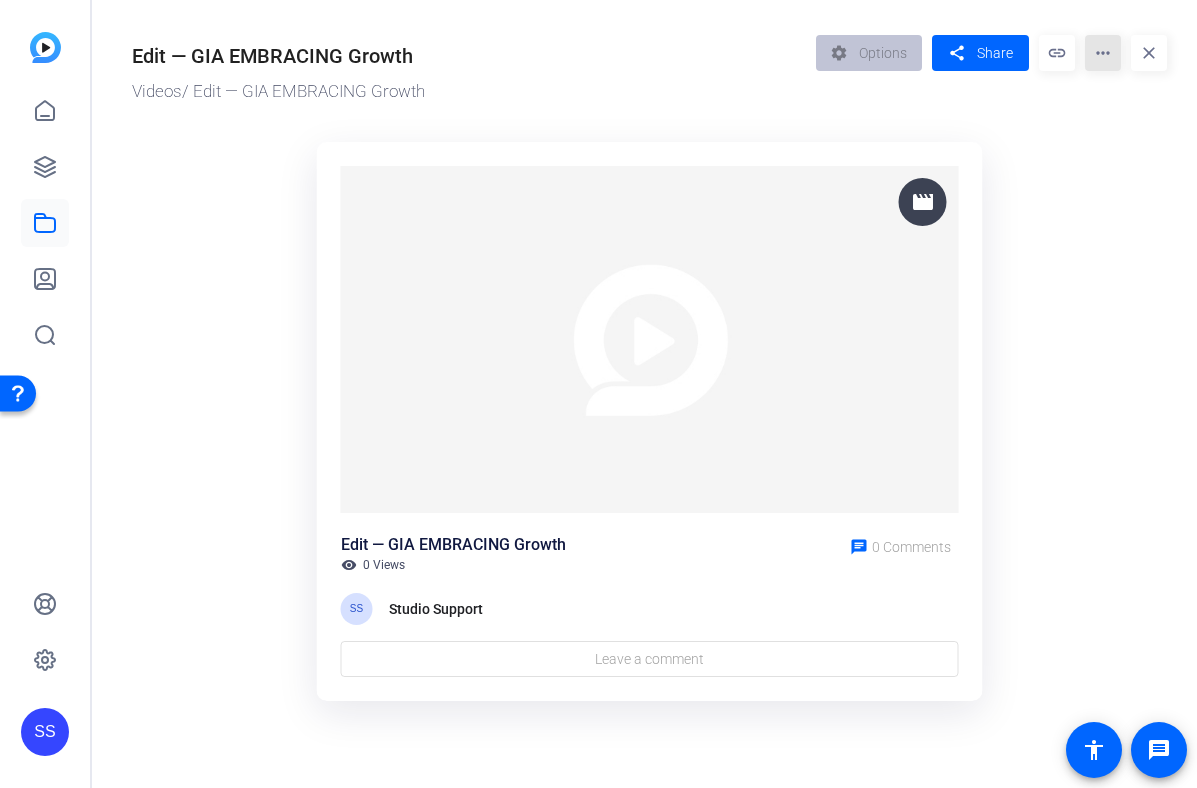 click on "more_horiz" 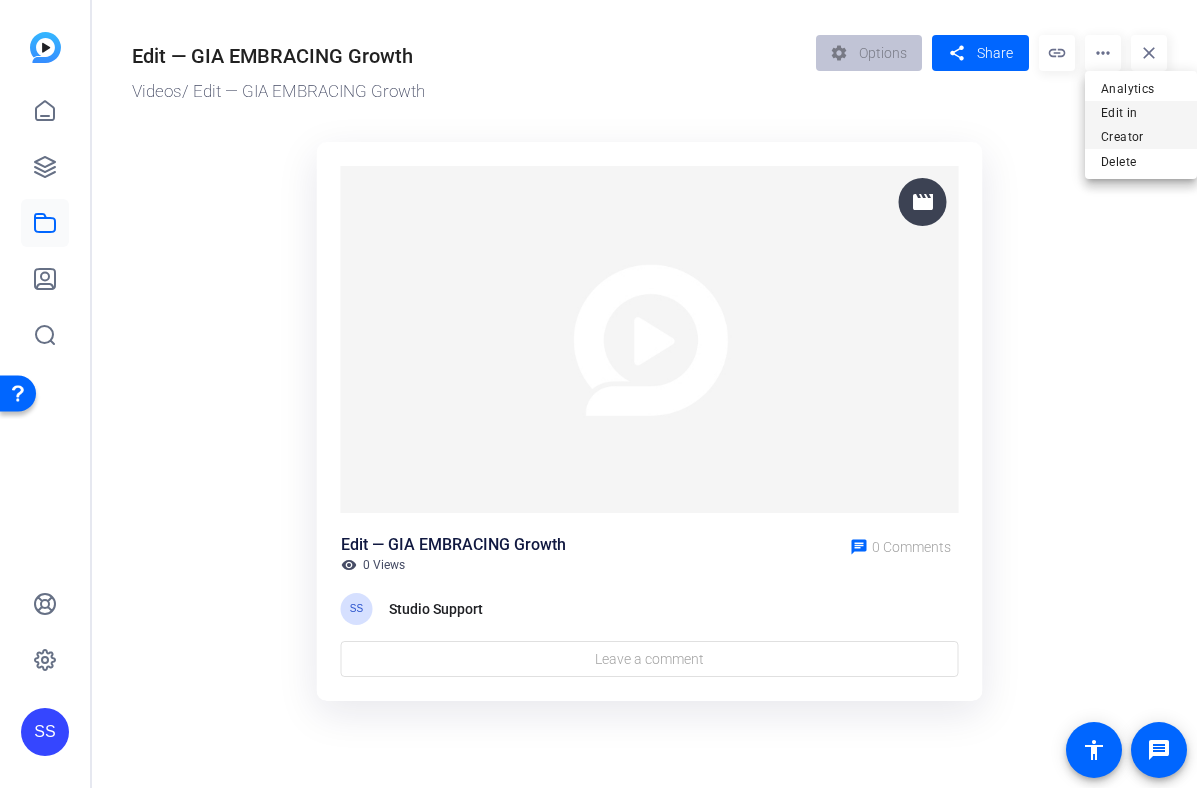 click on "Edit in Creator" at bounding box center (1141, 125) 